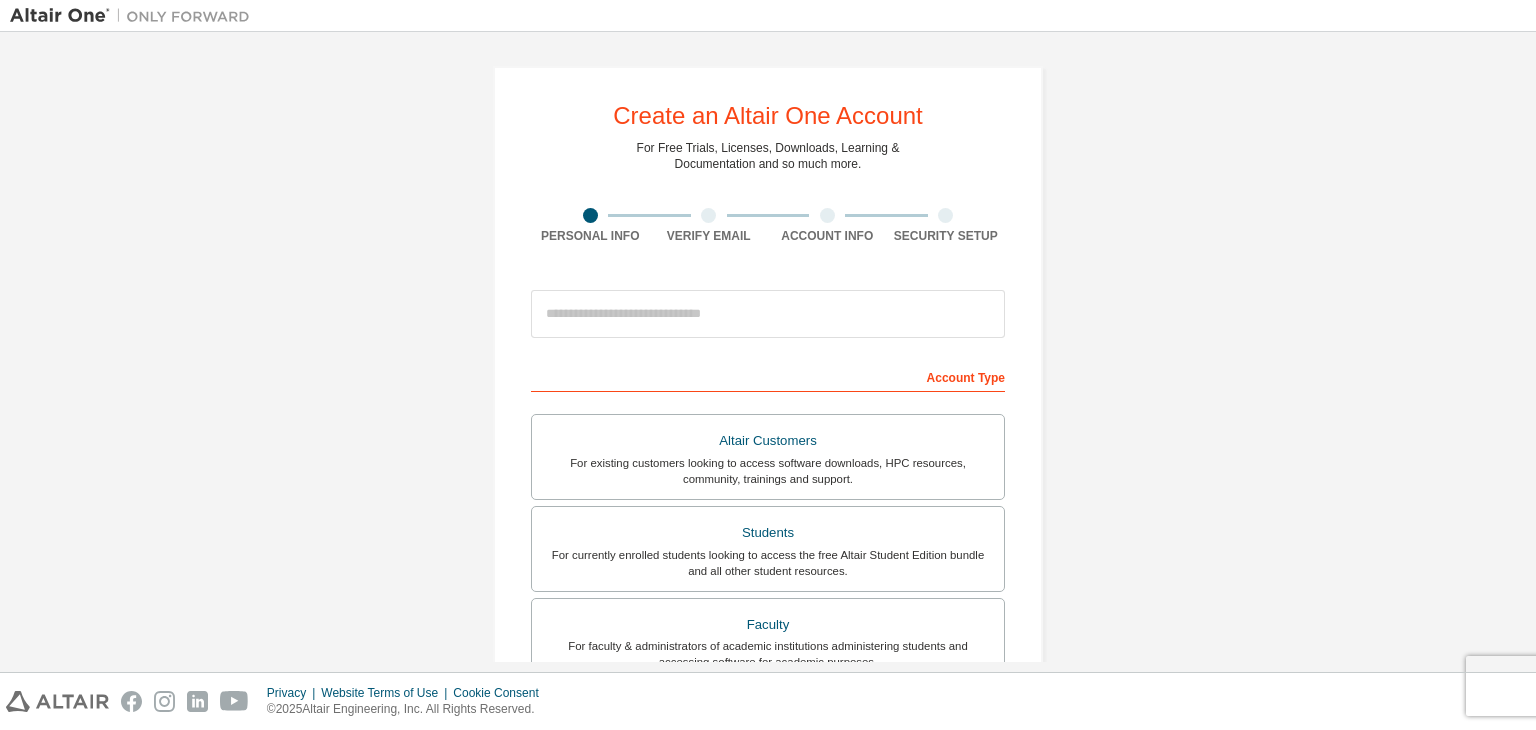 scroll, scrollTop: 0, scrollLeft: 0, axis: both 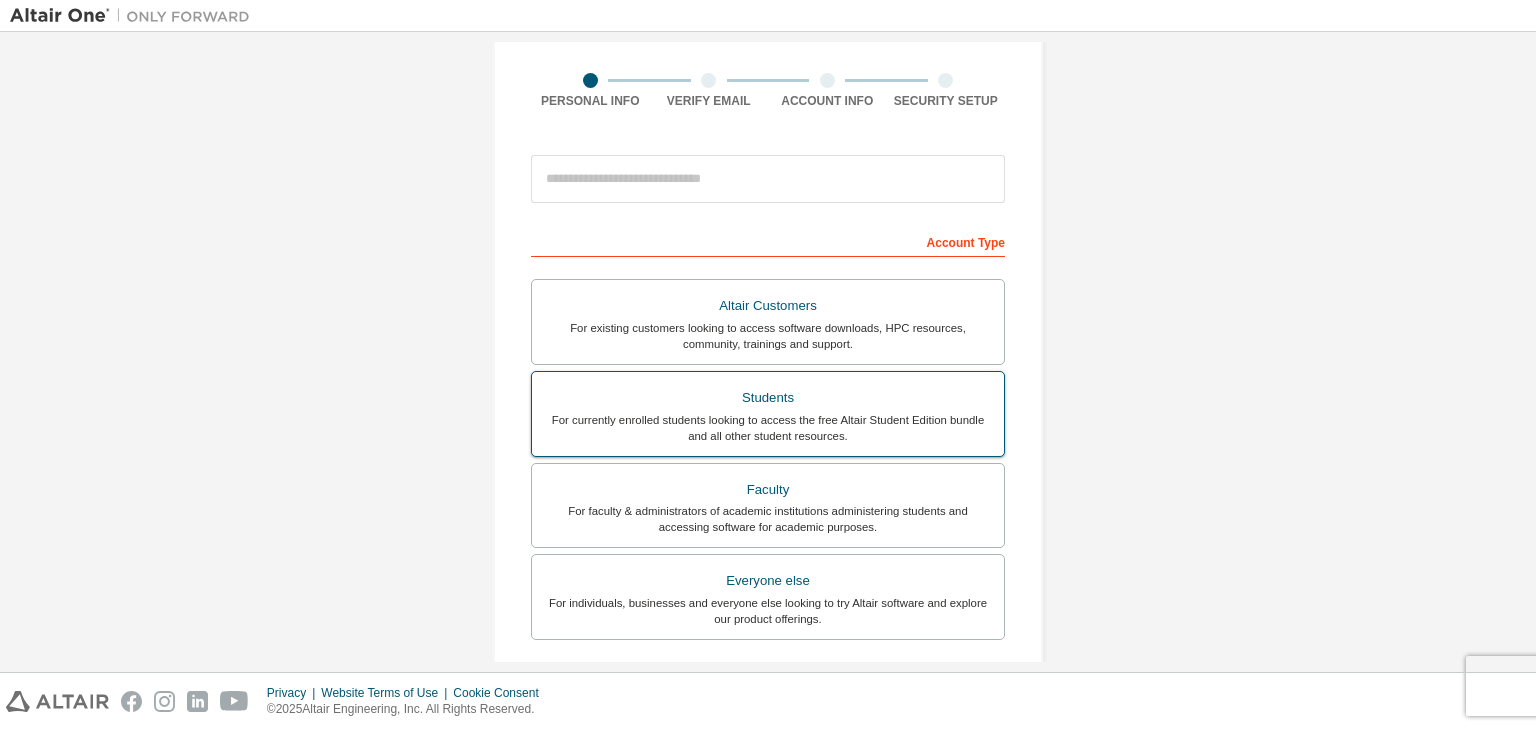 click on "Students" at bounding box center [768, 398] 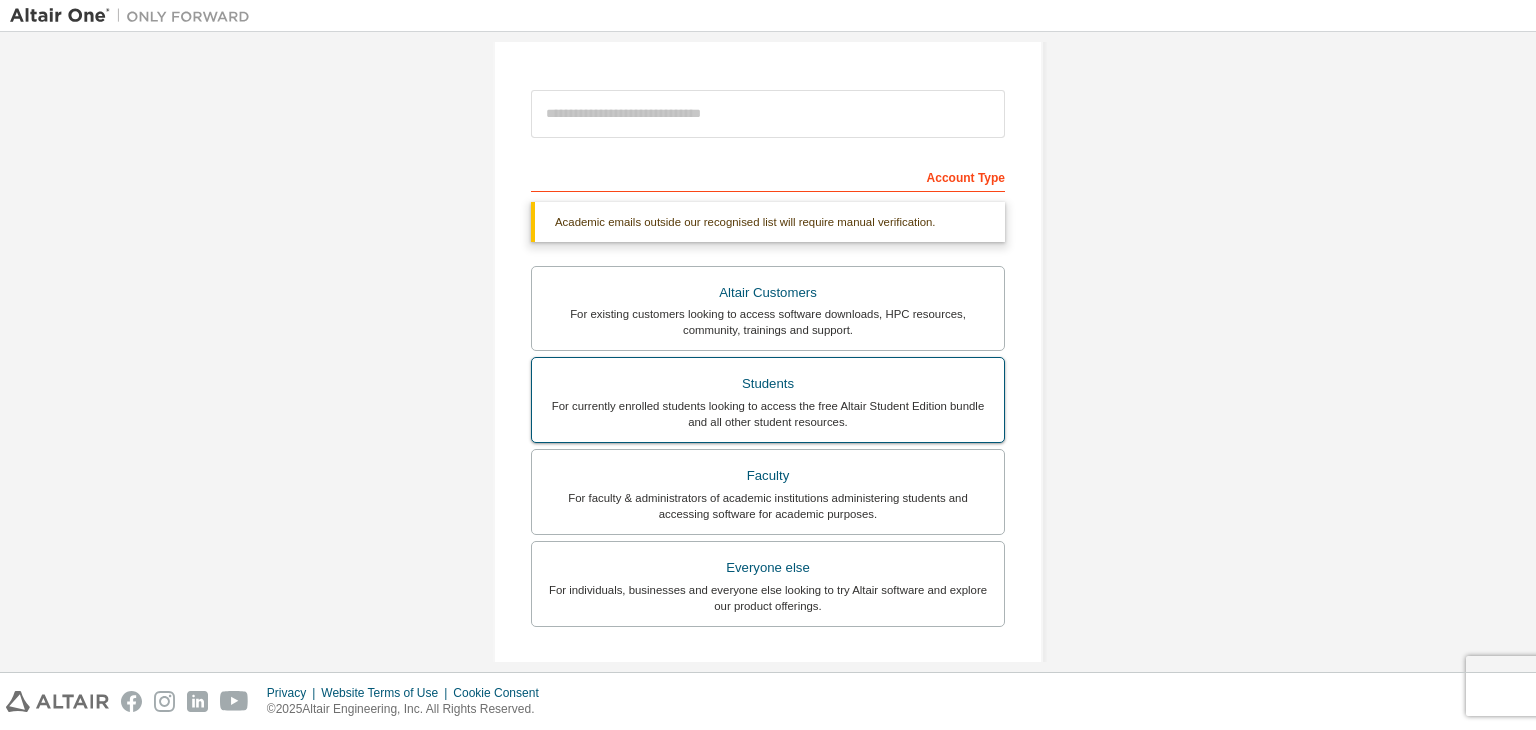 scroll, scrollTop: 235, scrollLeft: 0, axis: vertical 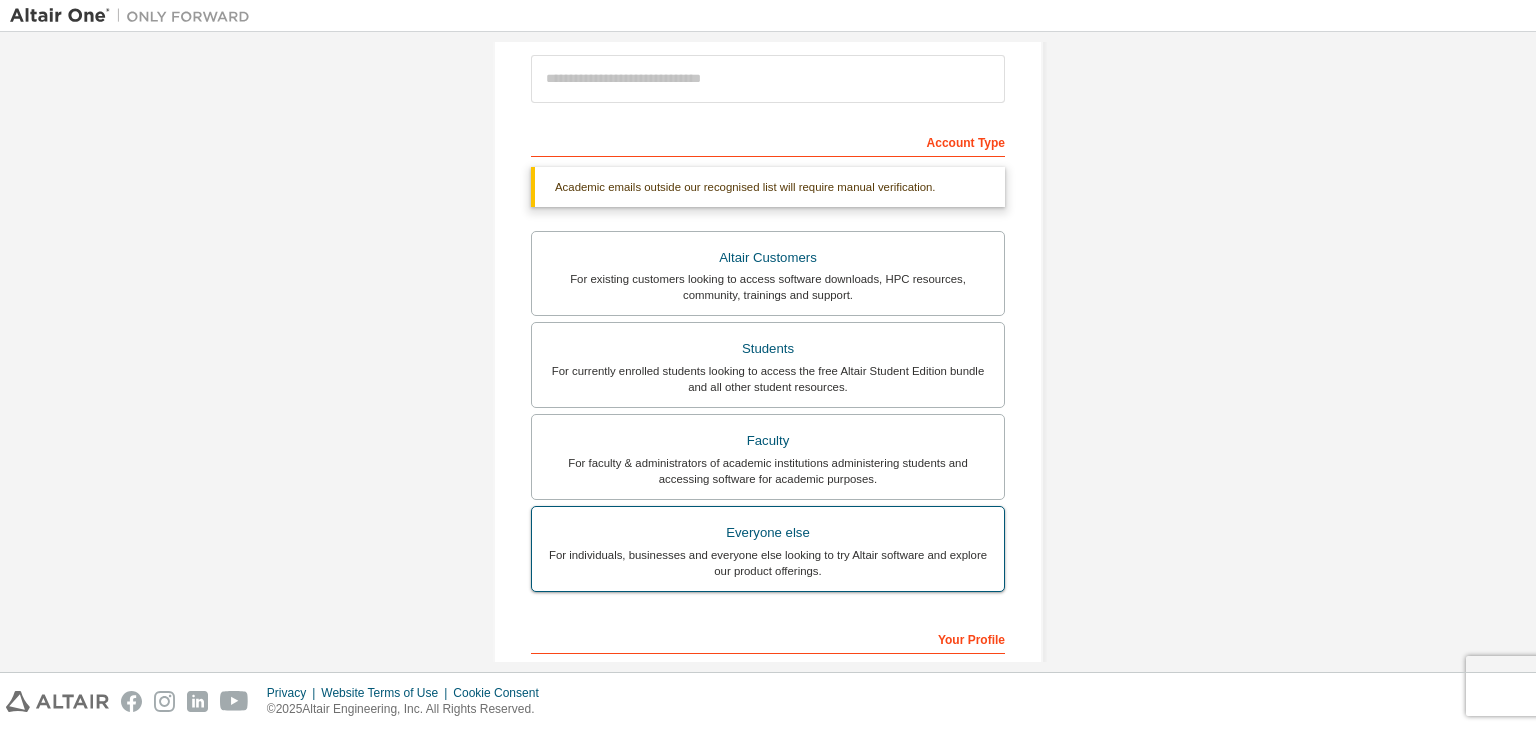 click on "Everyone else" at bounding box center (768, 533) 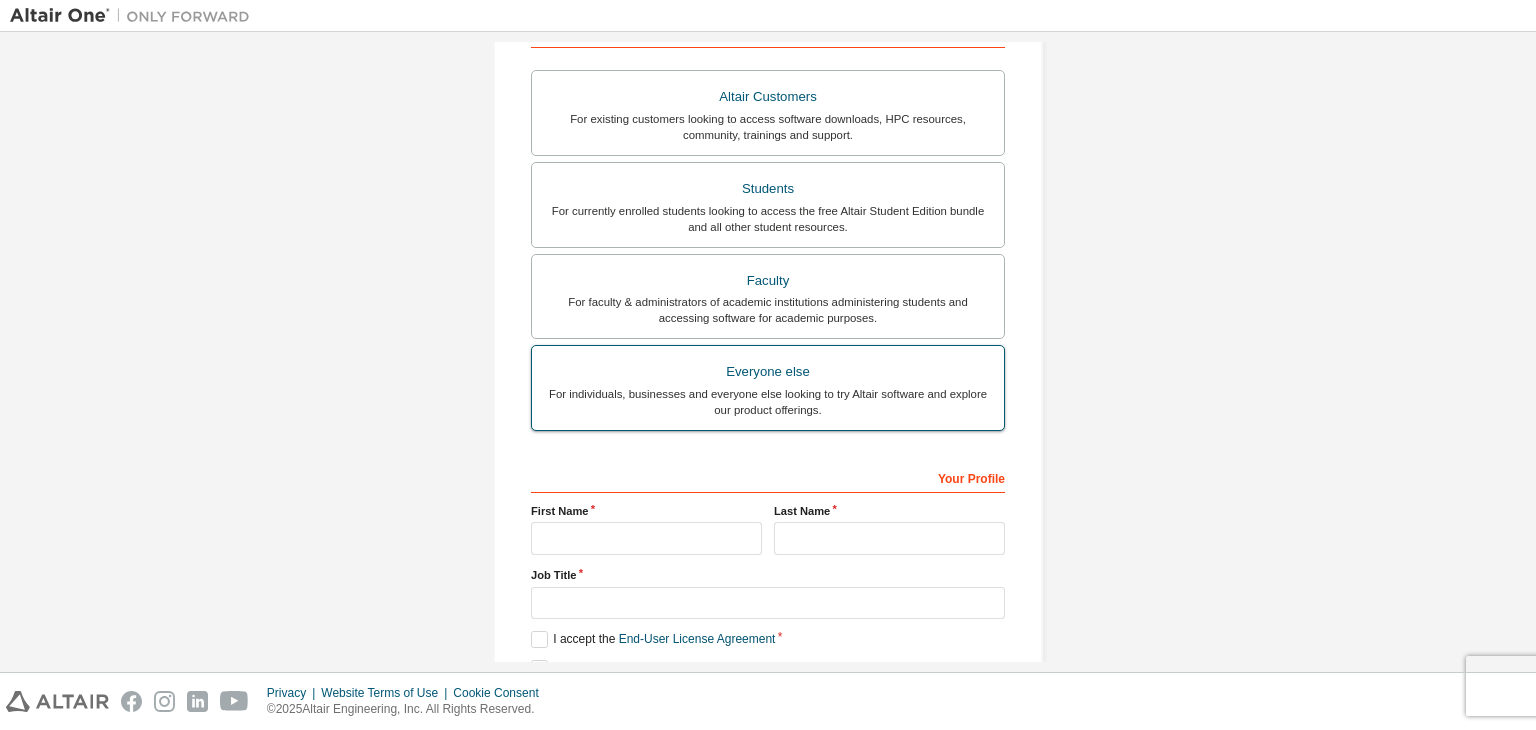 scroll, scrollTop: 435, scrollLeft: 0, axis: vertical 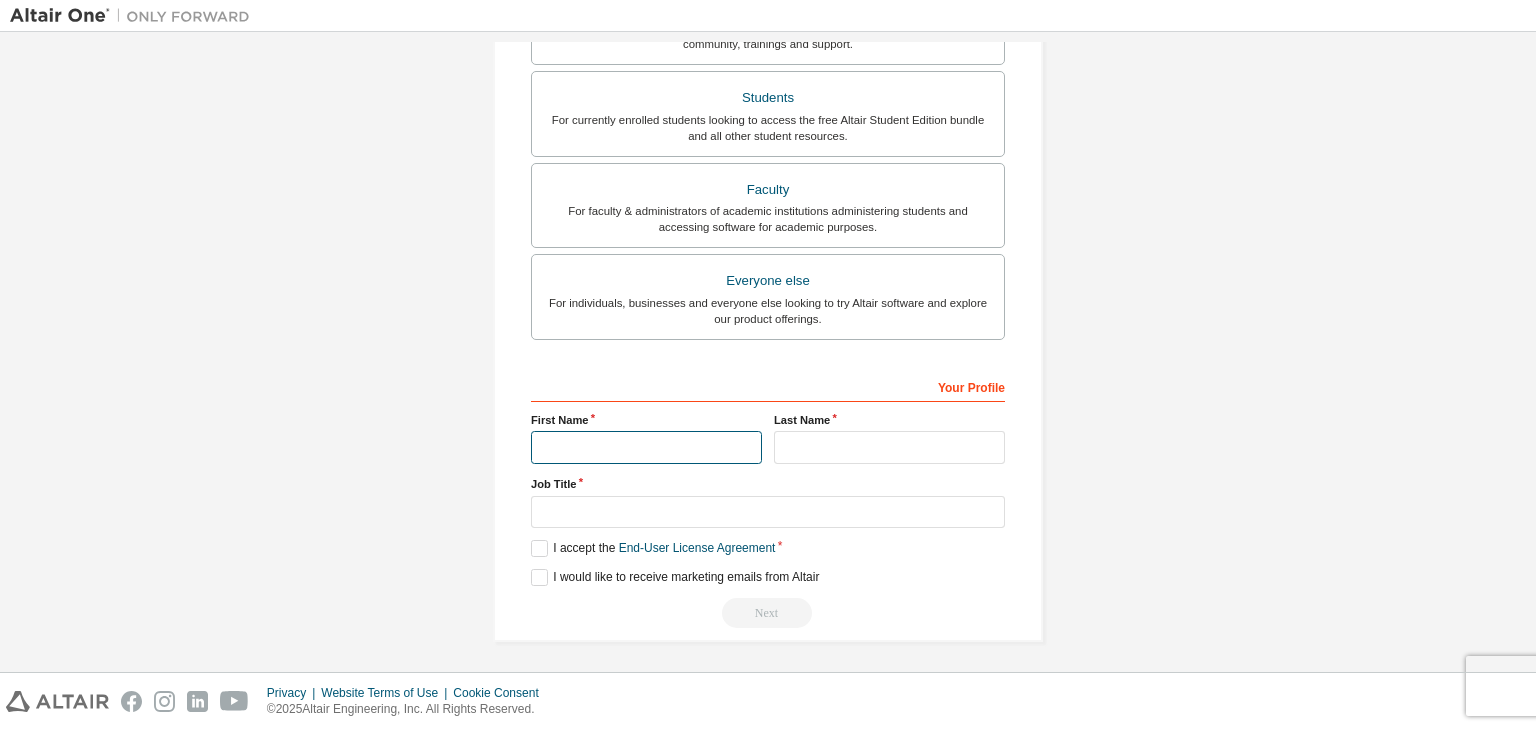 click at bounding box center [646, 447] 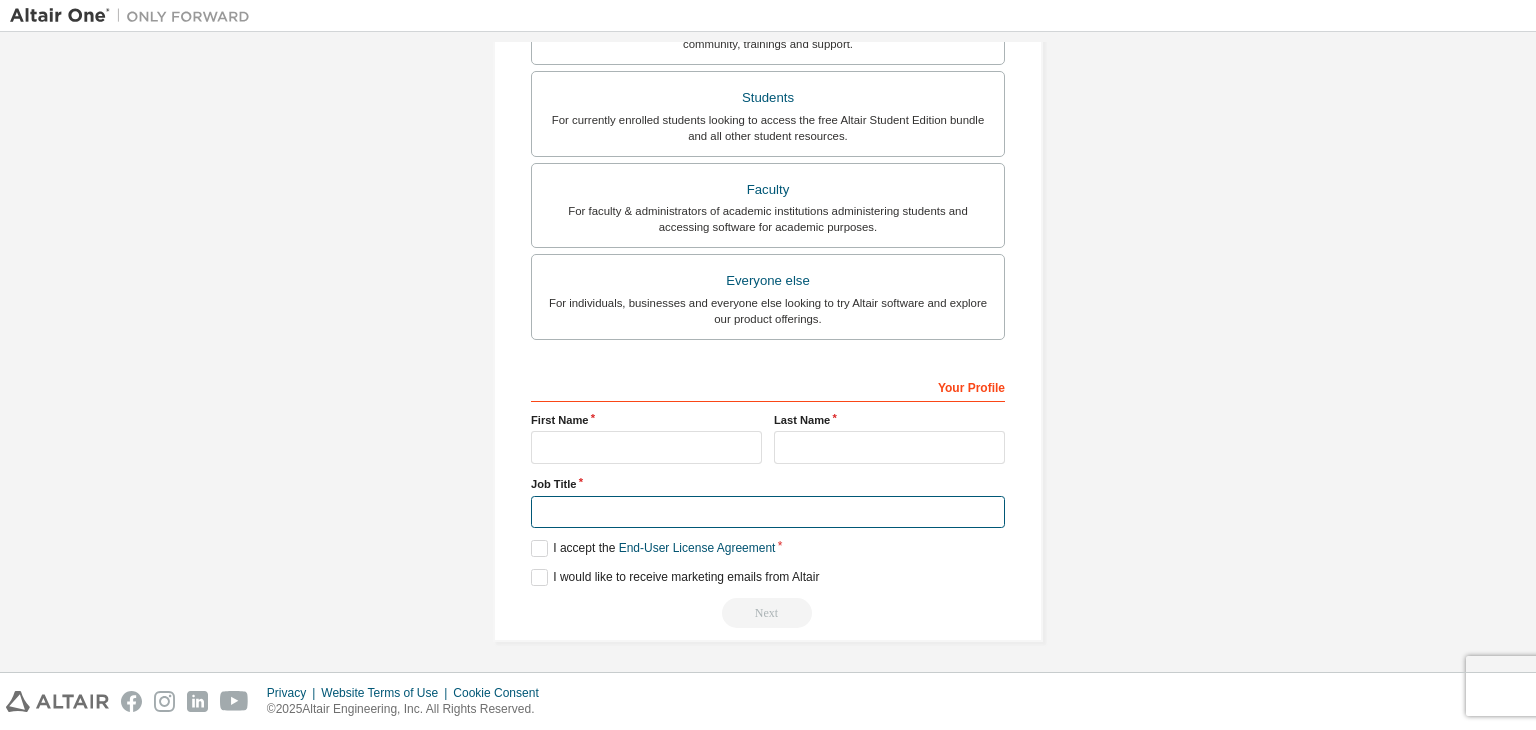 click at bounding box center [768, 512] 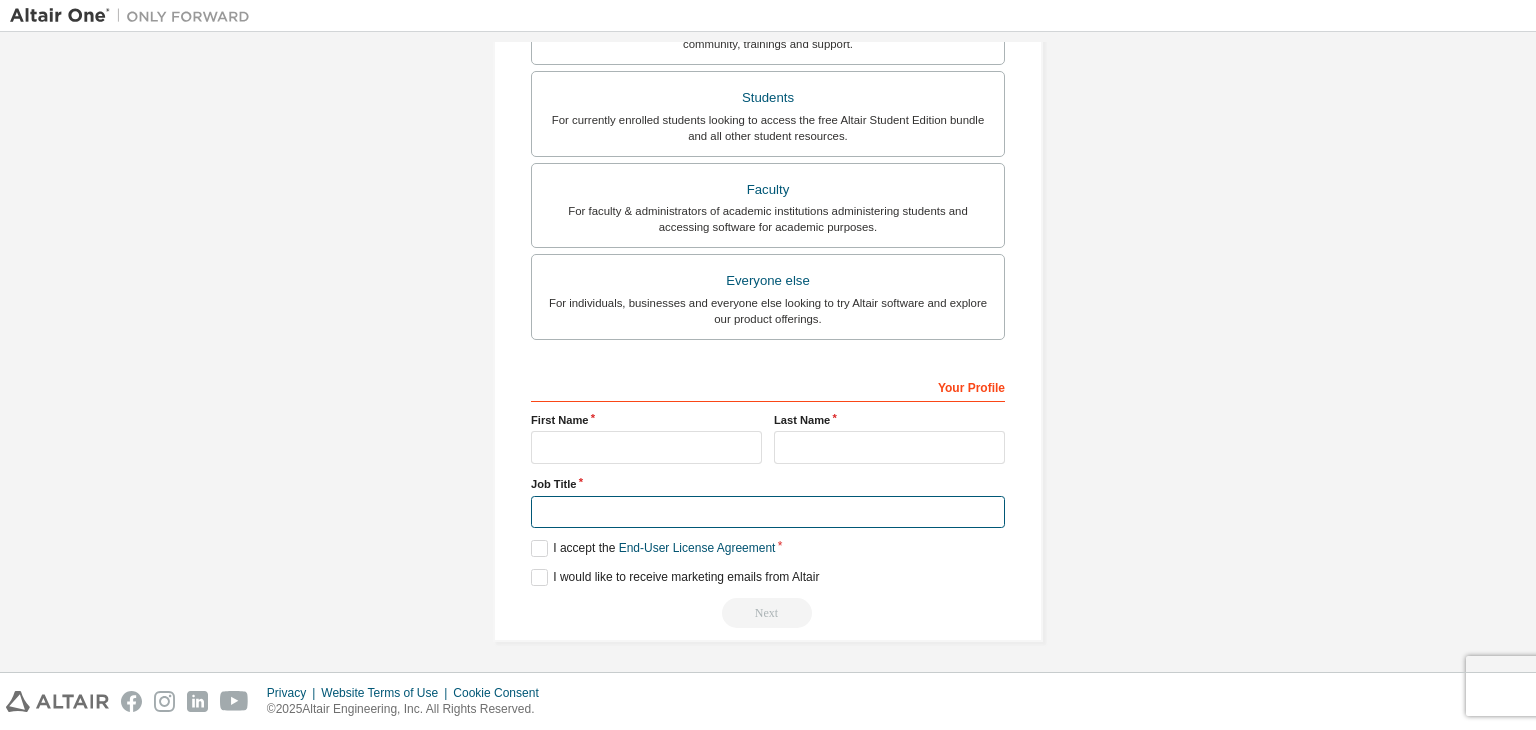 type on "*" 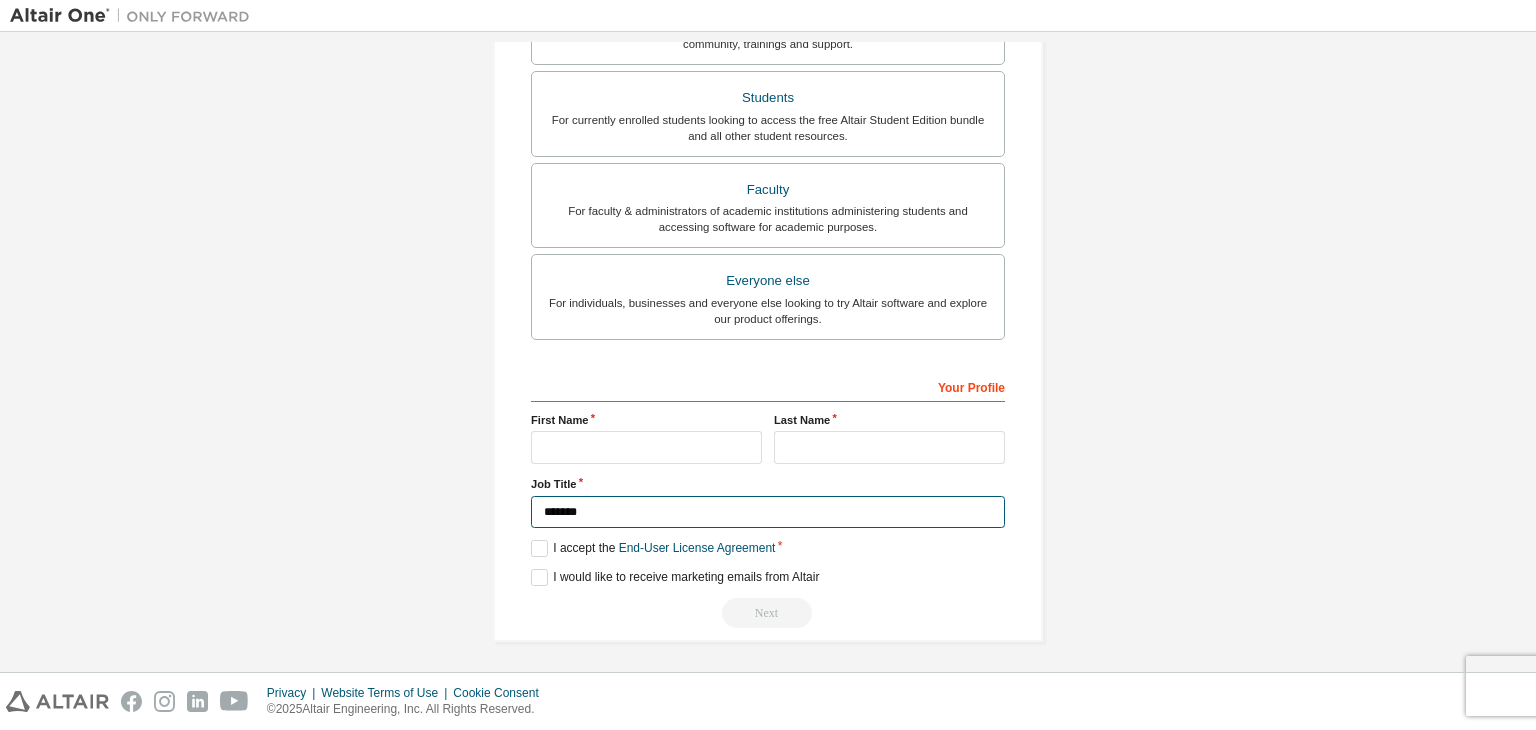 type on "*******" 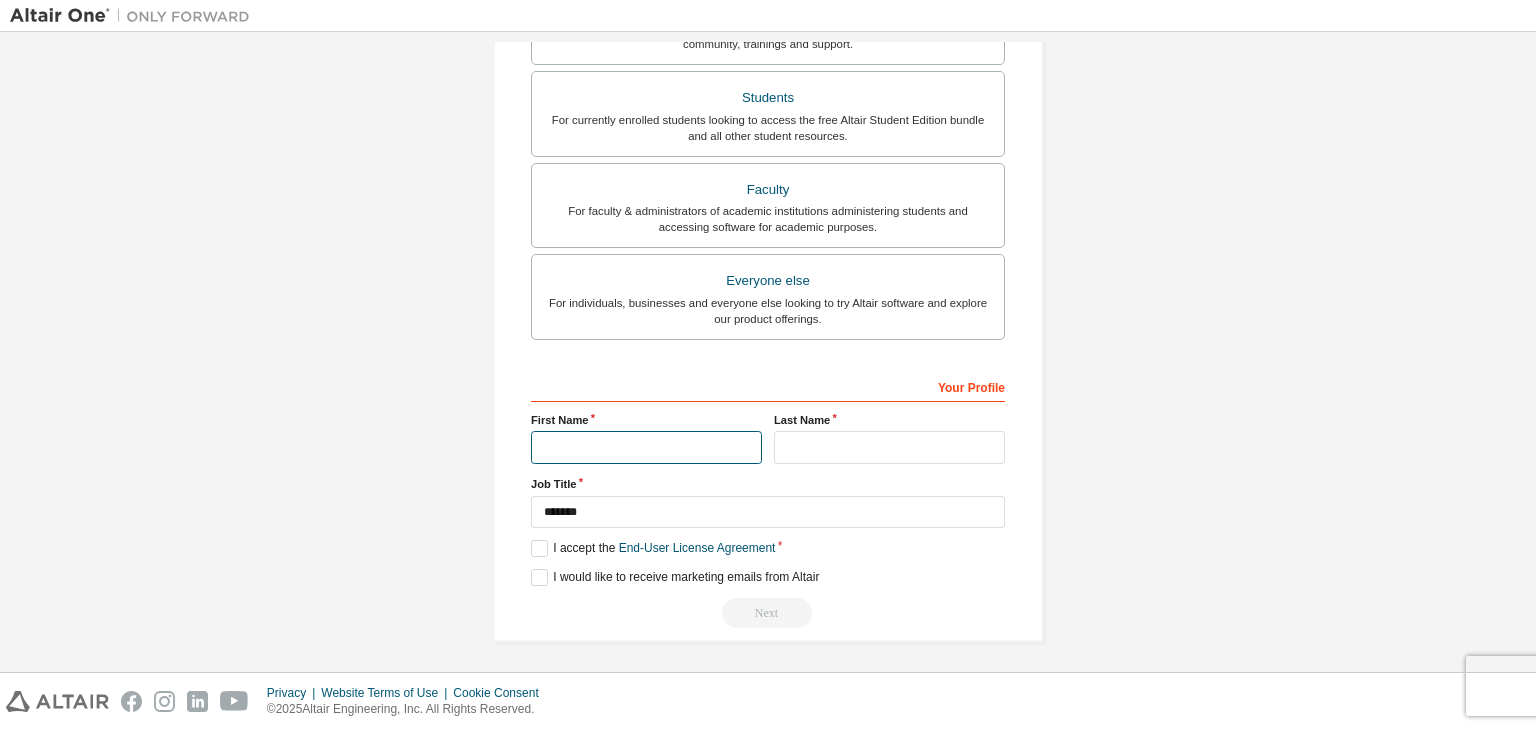 click at bounding box center [646, 447] 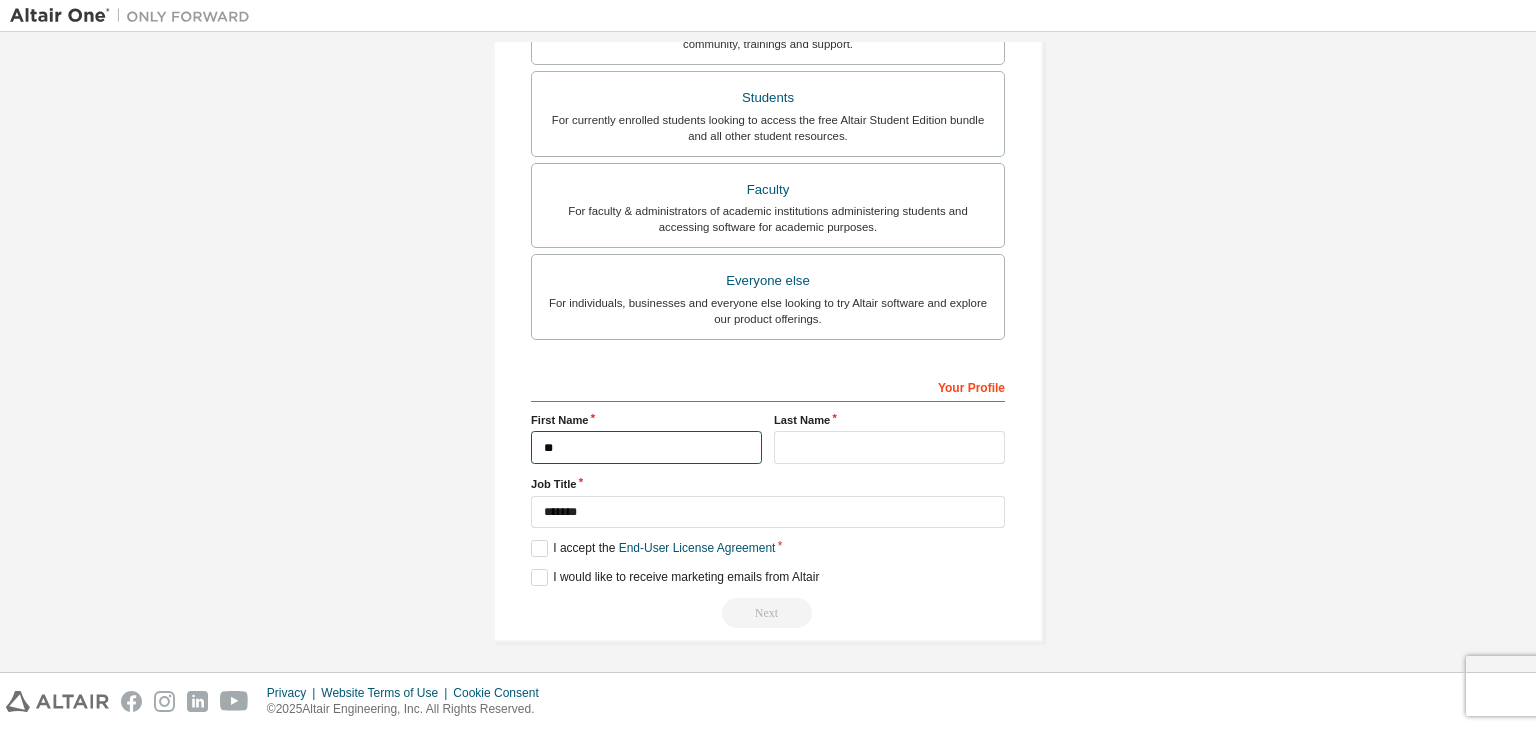 type on "*" 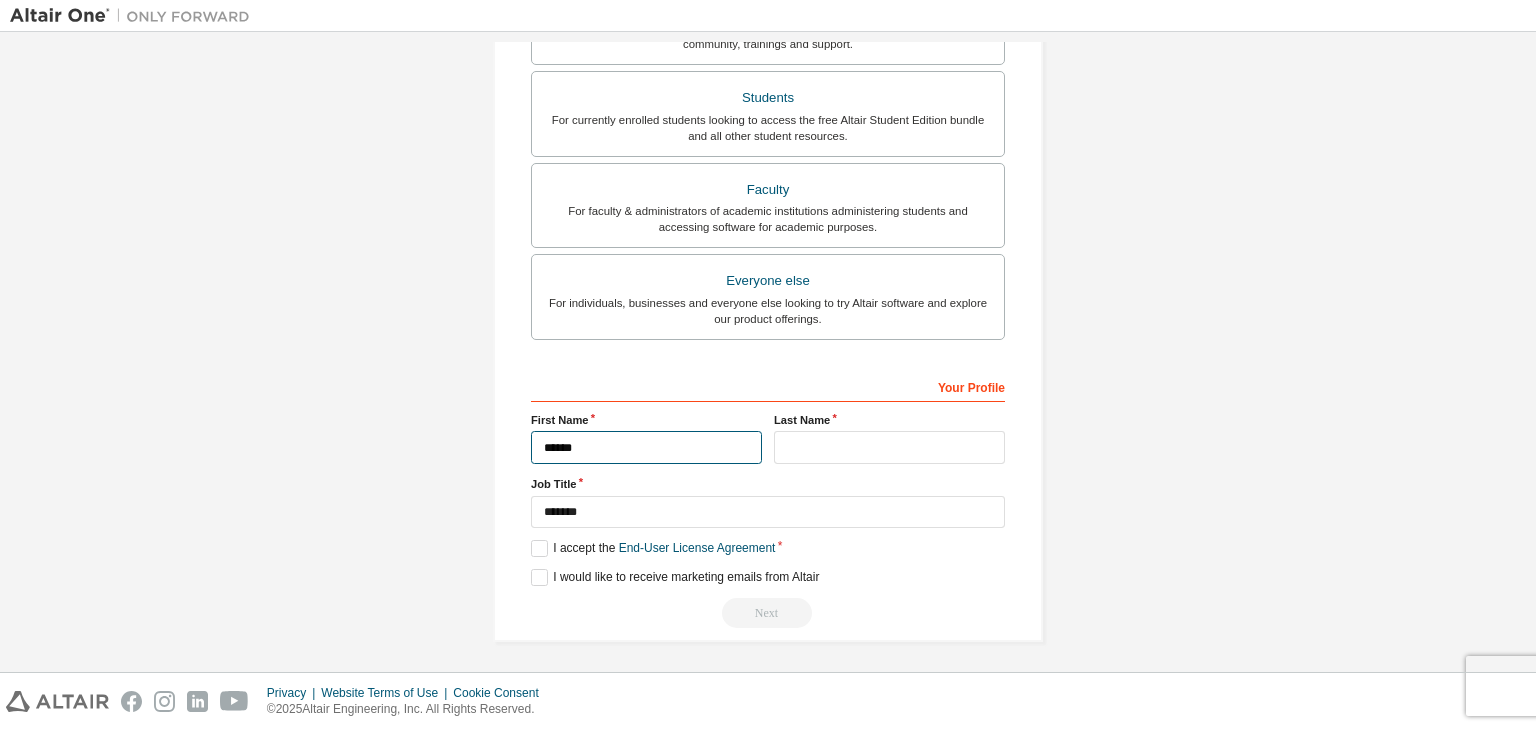 type on "******" 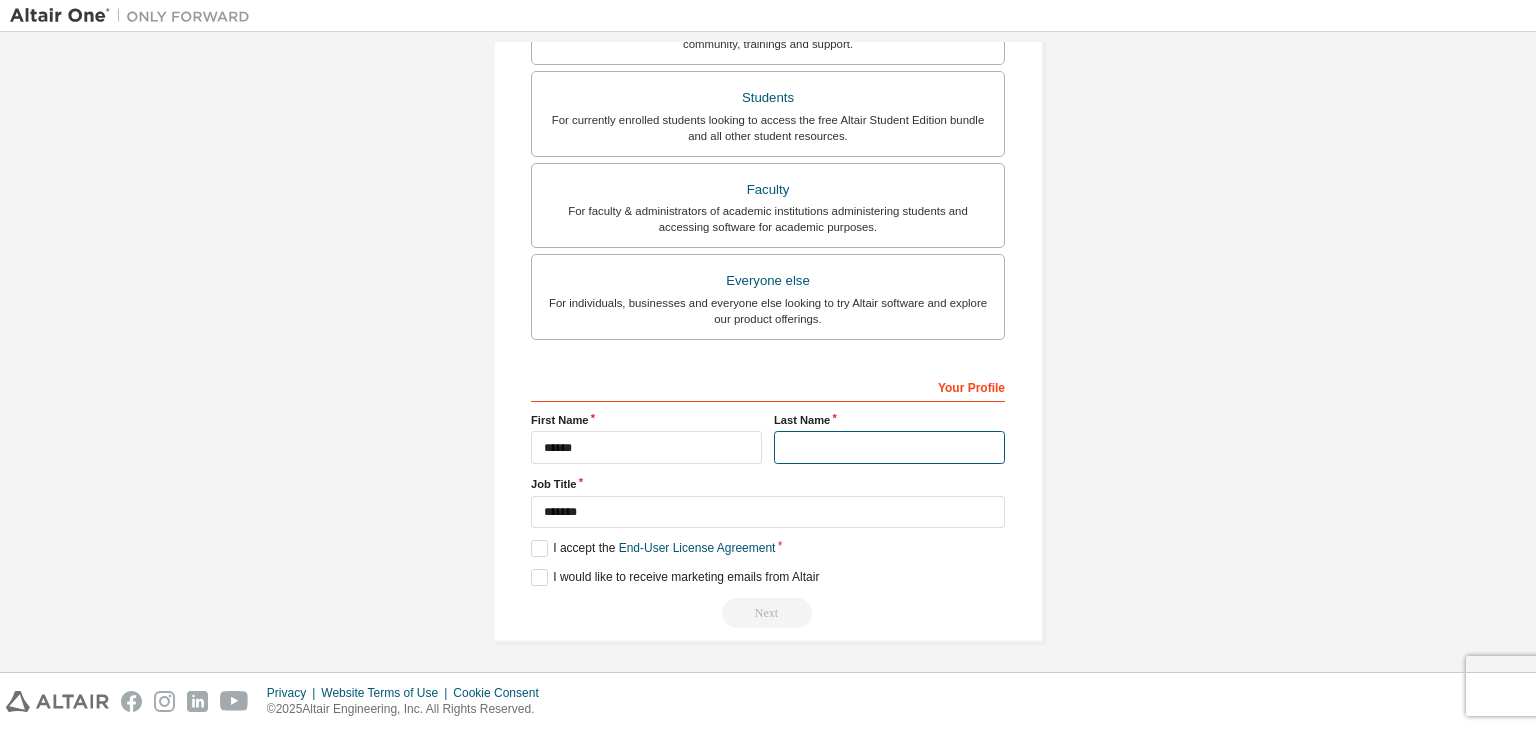 click at bounding box center (889, 447) 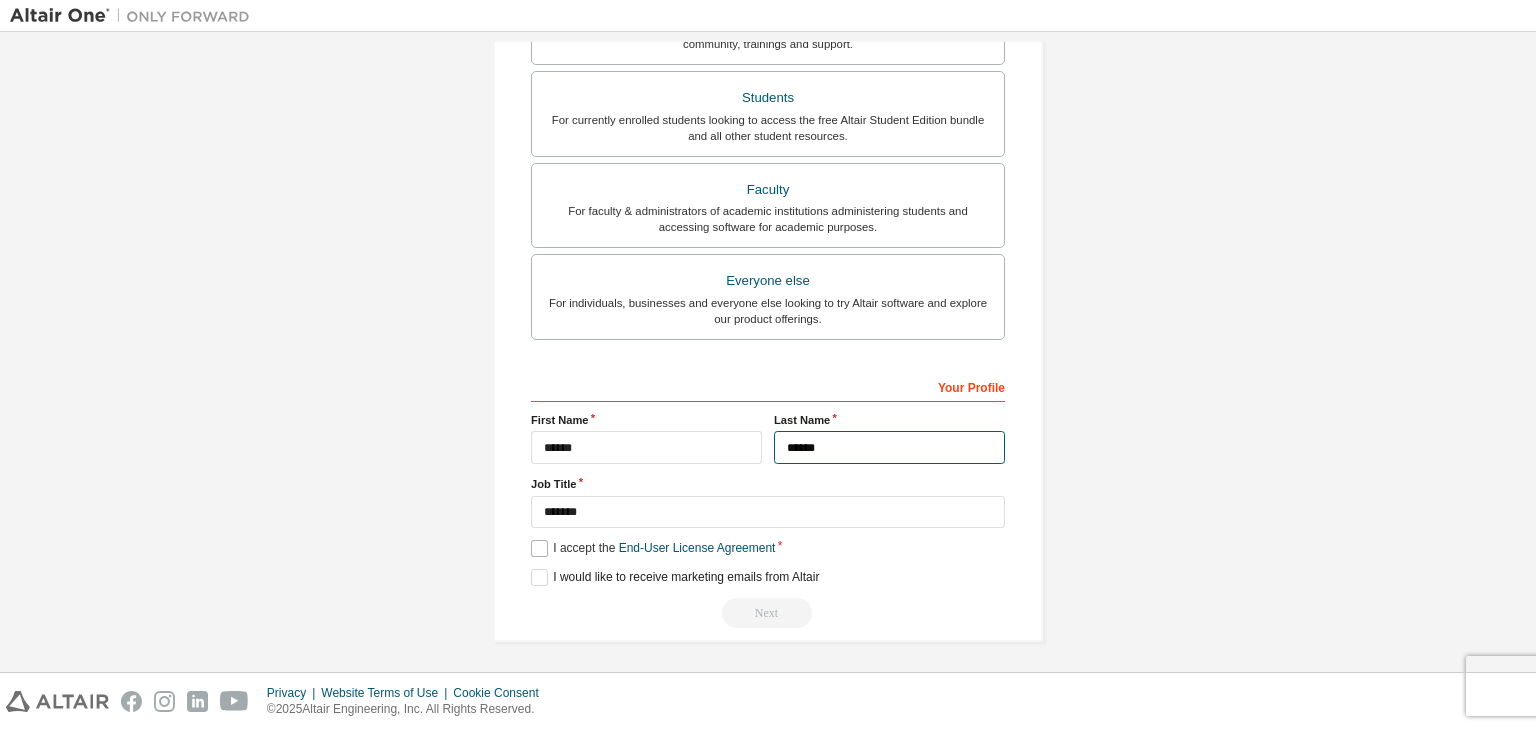 type on "******" 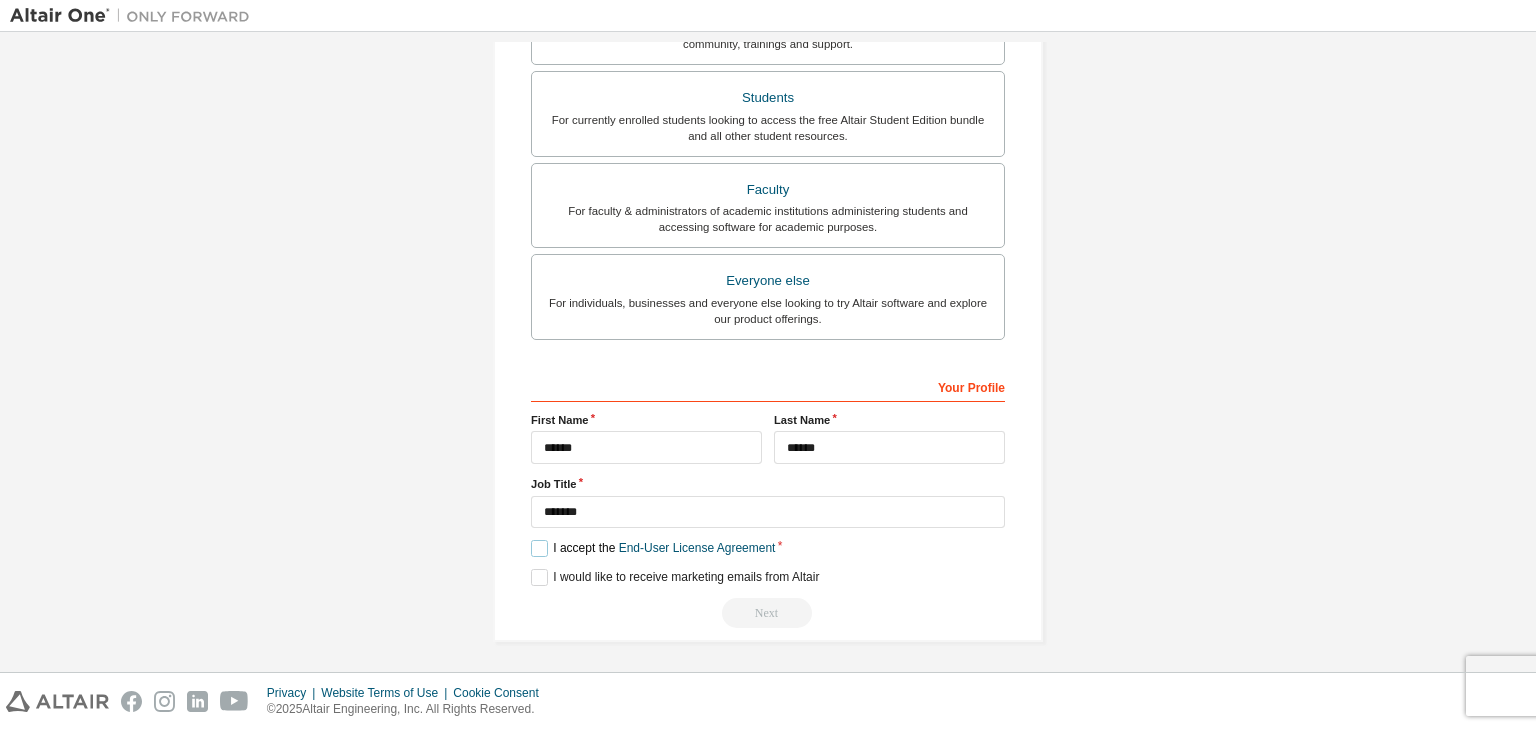 click on "I accept the    End-User License Agreement" at bounding box center (653, 548) 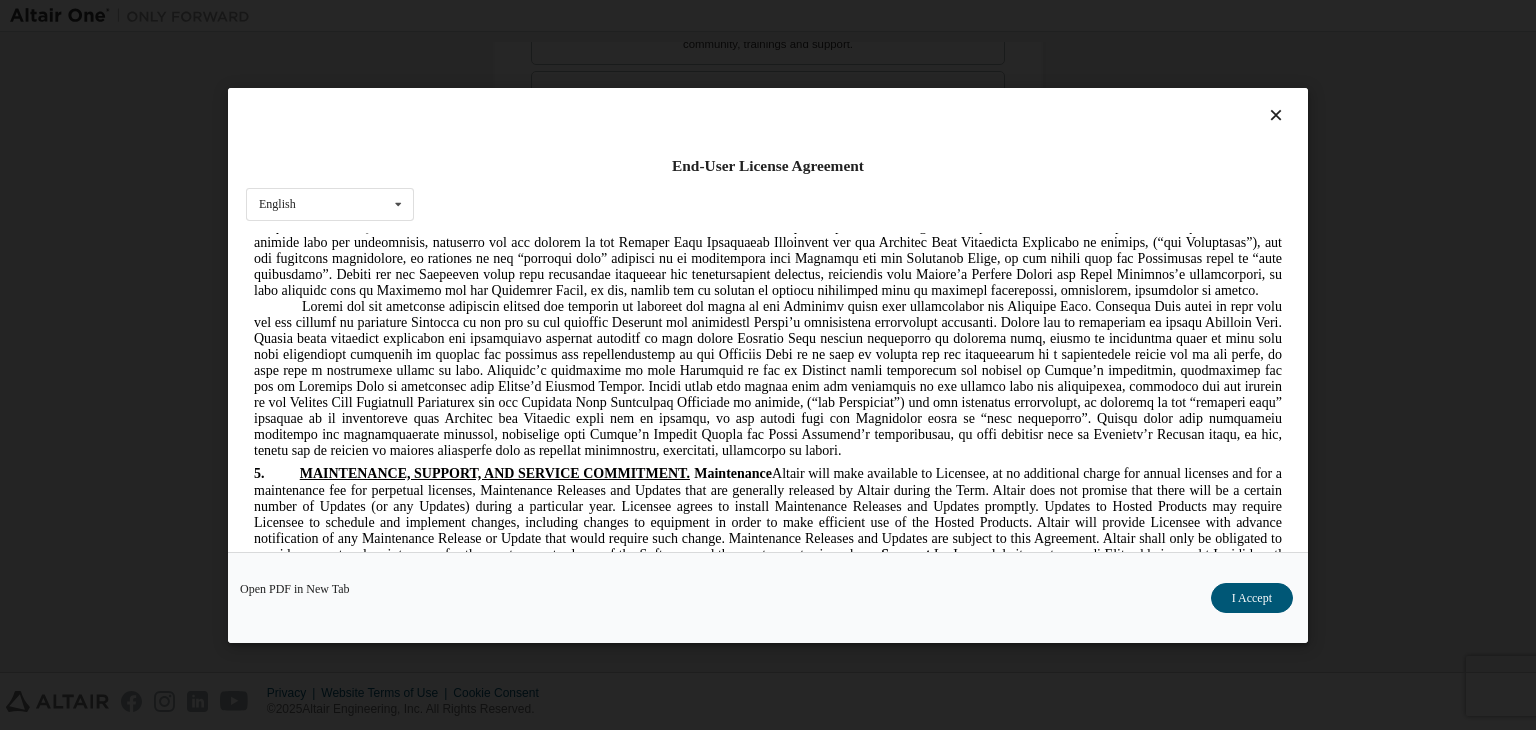 scroll, scrollTop: 2700, scrollLeft: 0, axis: vertical 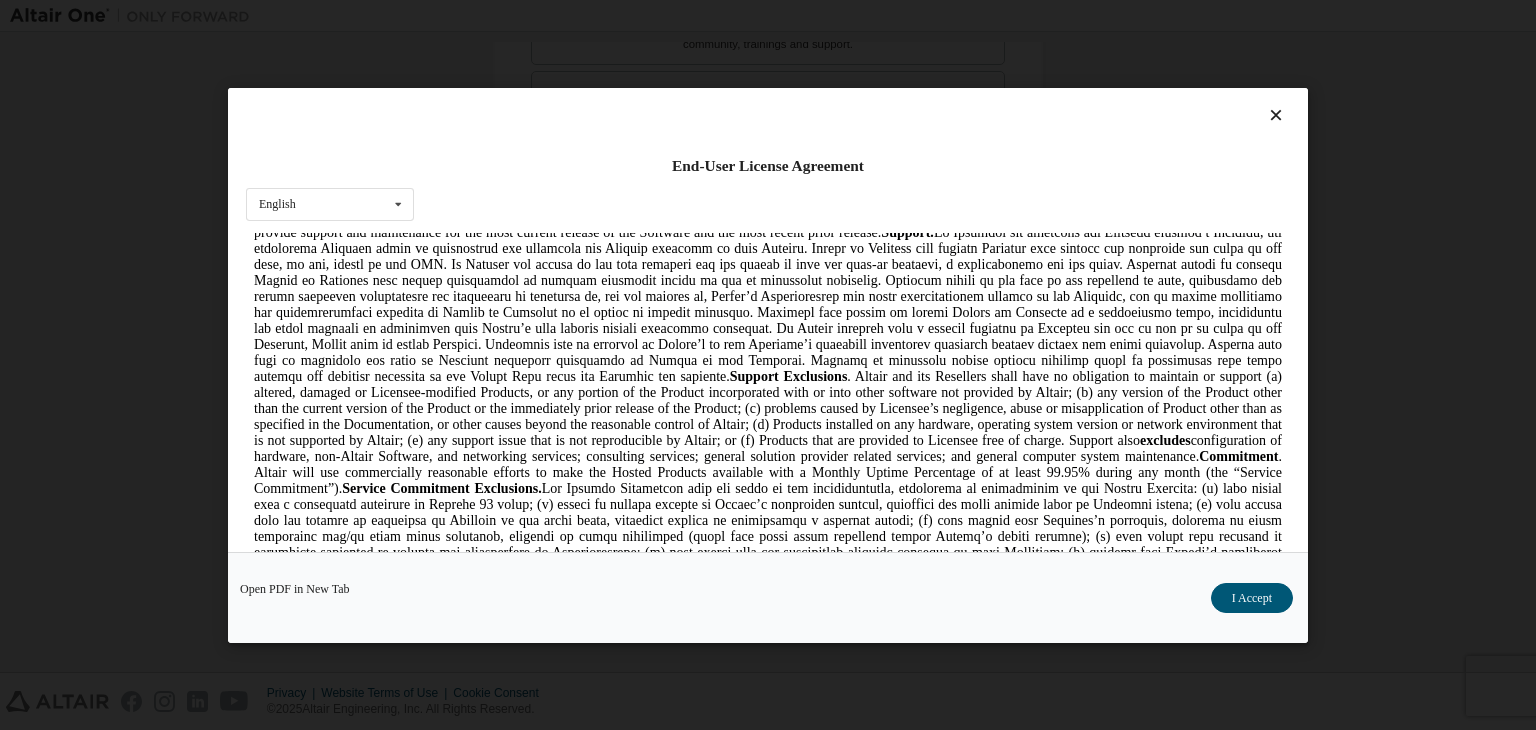 click at bounding box center [1276, 115] 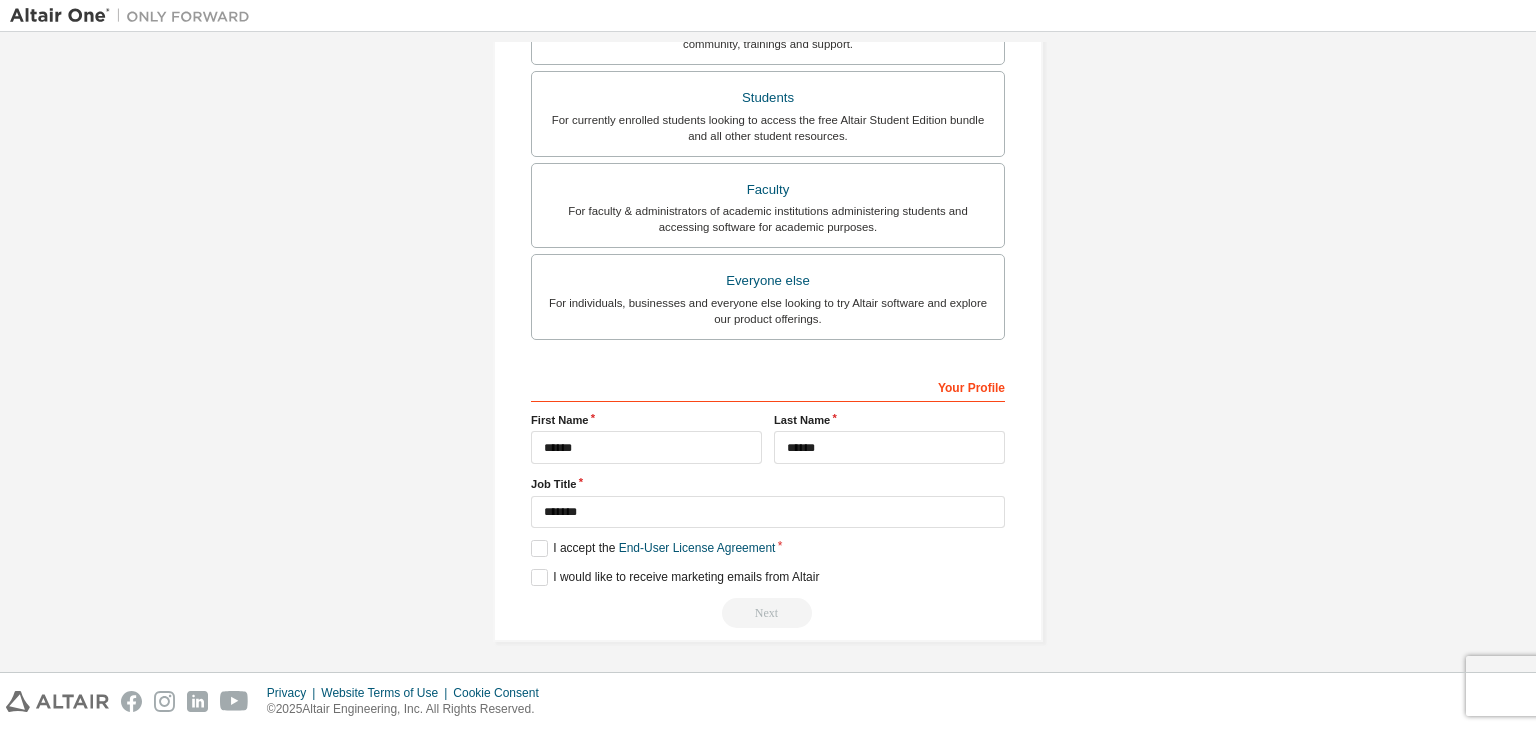 scroll, scrollTop: 35, scrollLeft: 0, axis: vertical 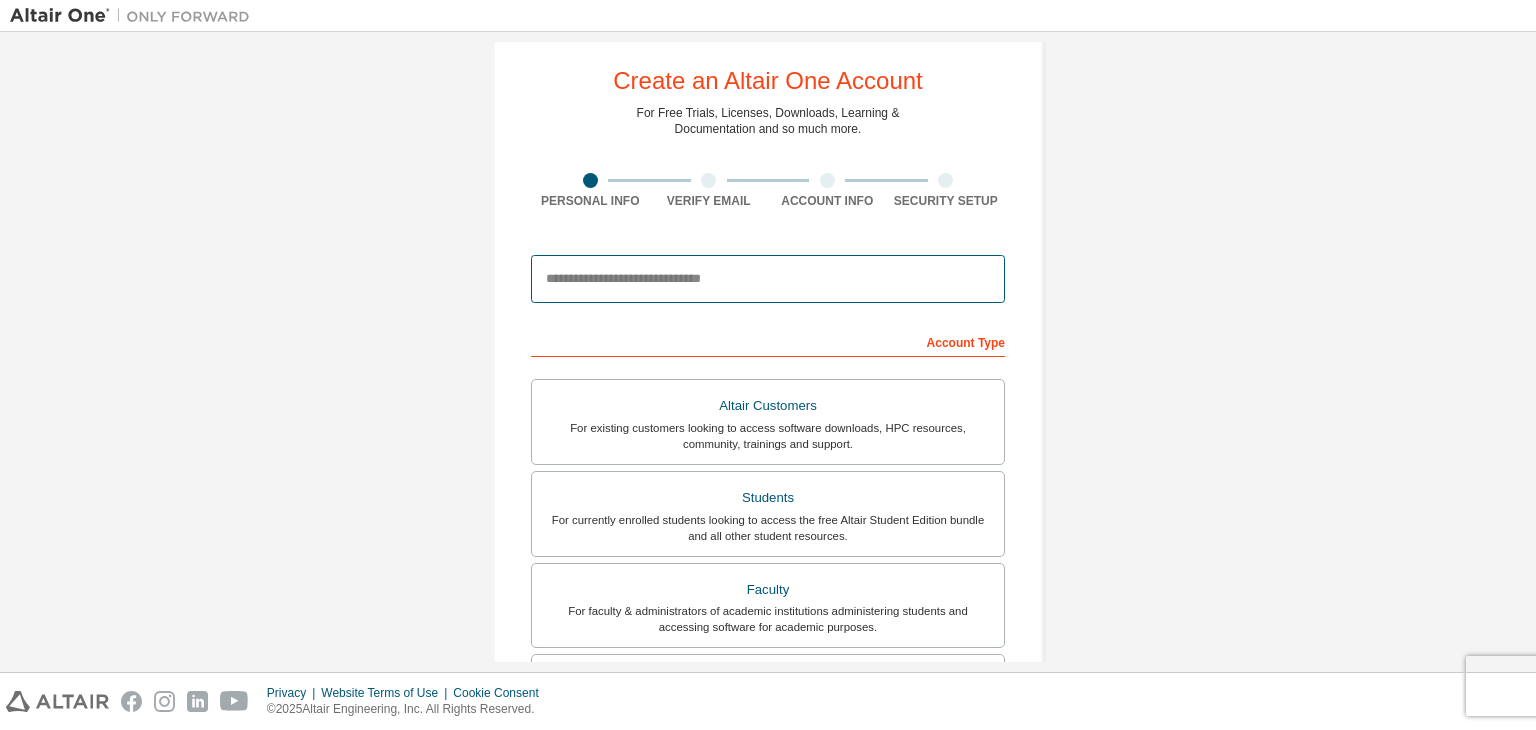 click at bounding box center (768, 279) 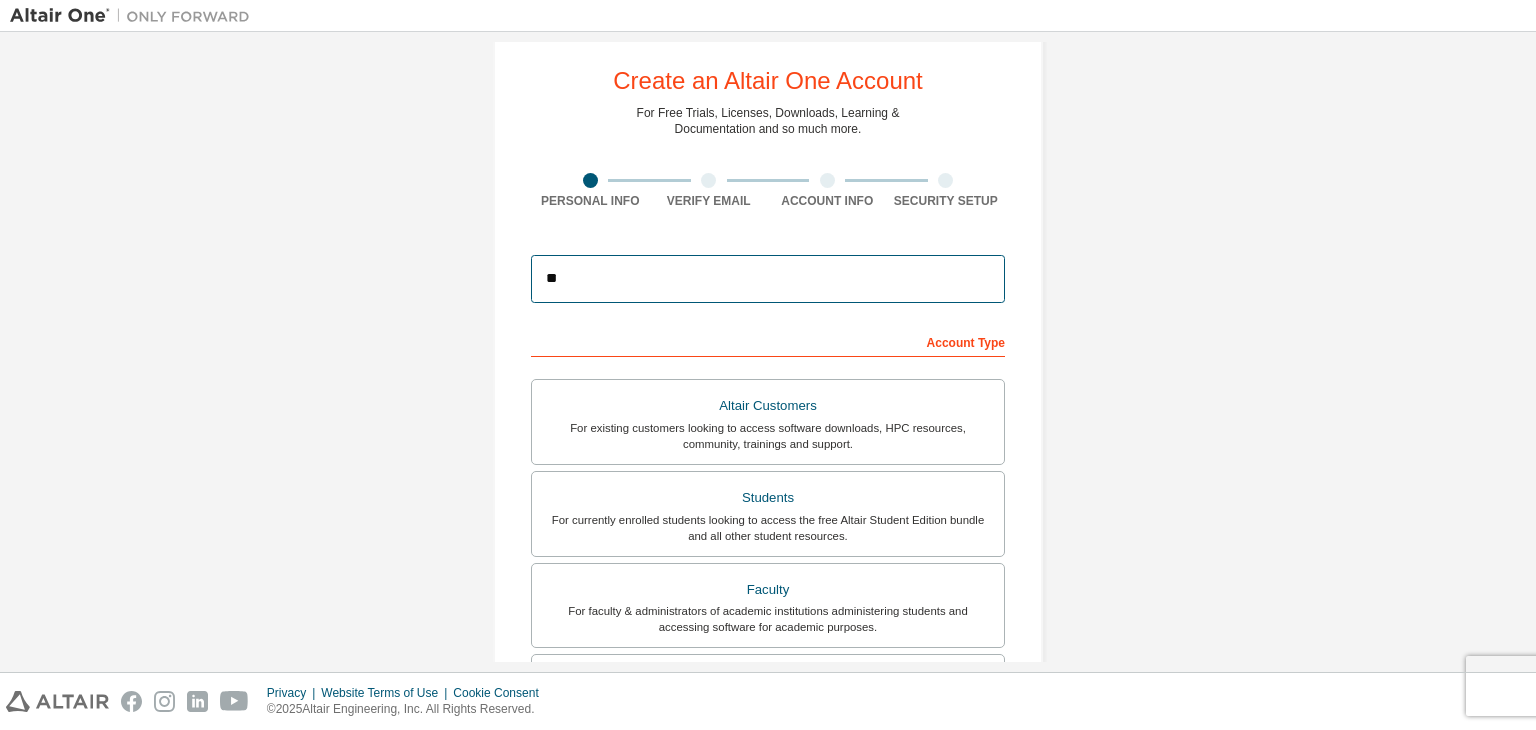 type on "*" 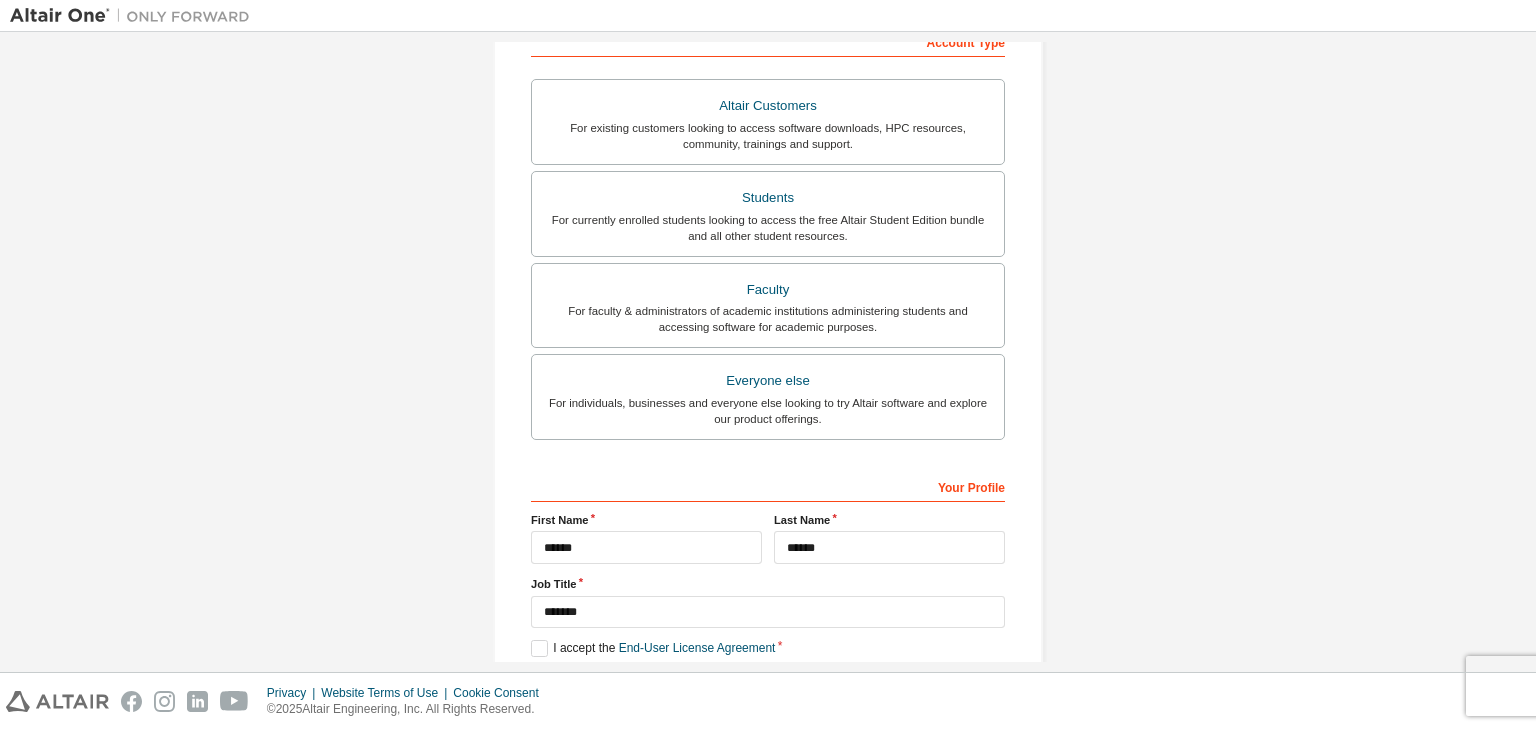 scroll, scrollTop: 435, scrollLeft: 0, axis: vertical 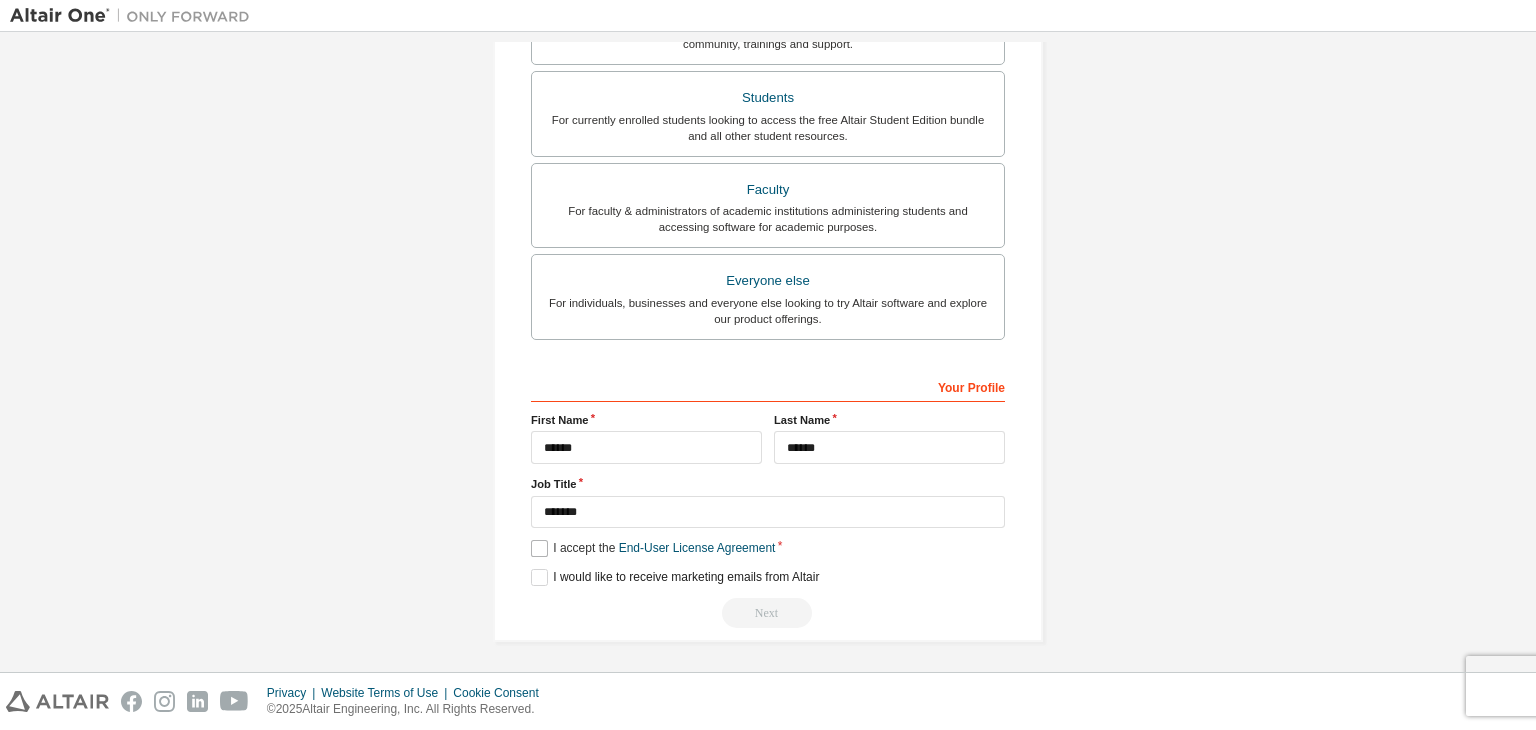 type on "**********" 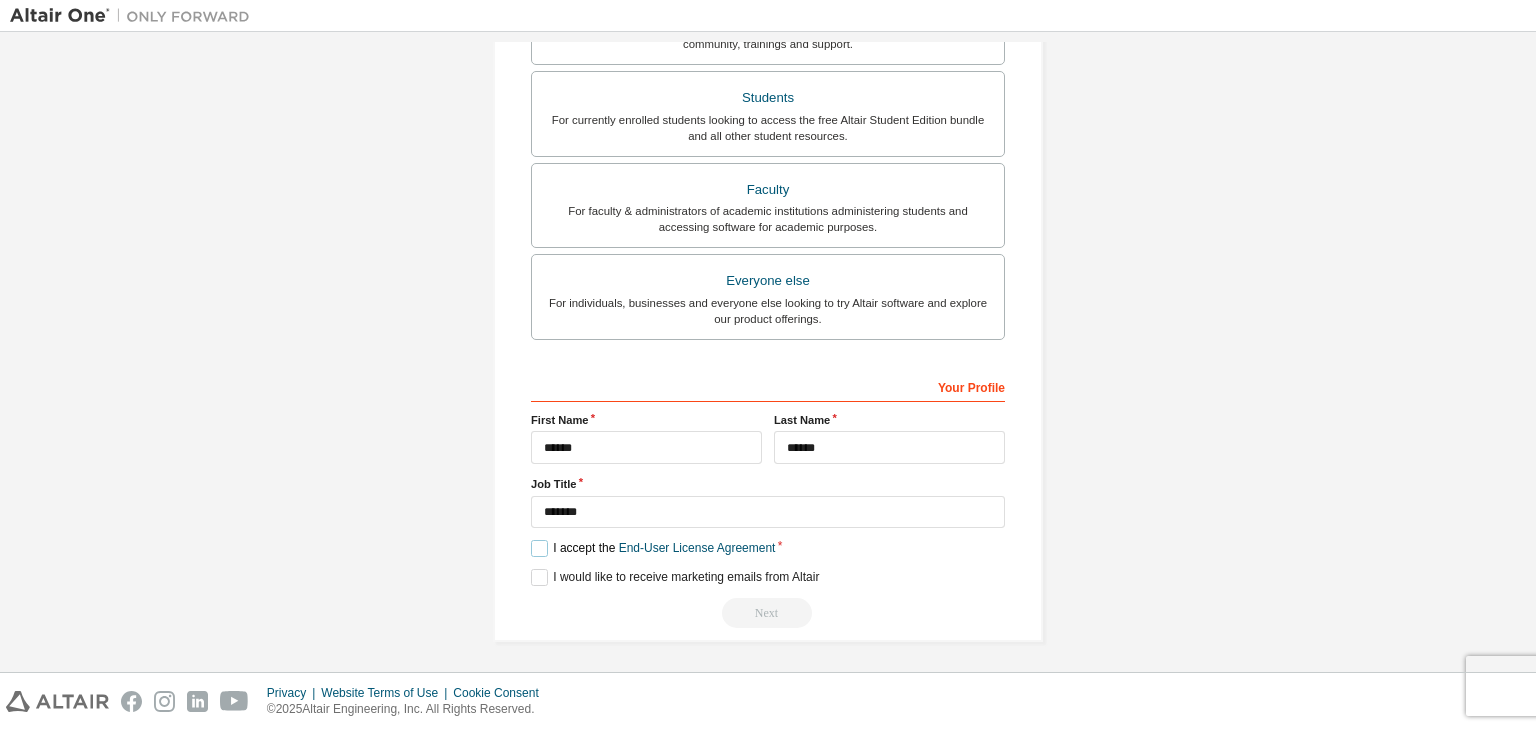 click on "I accept the    End-User License Agreement" at bounding box center (653, 548) 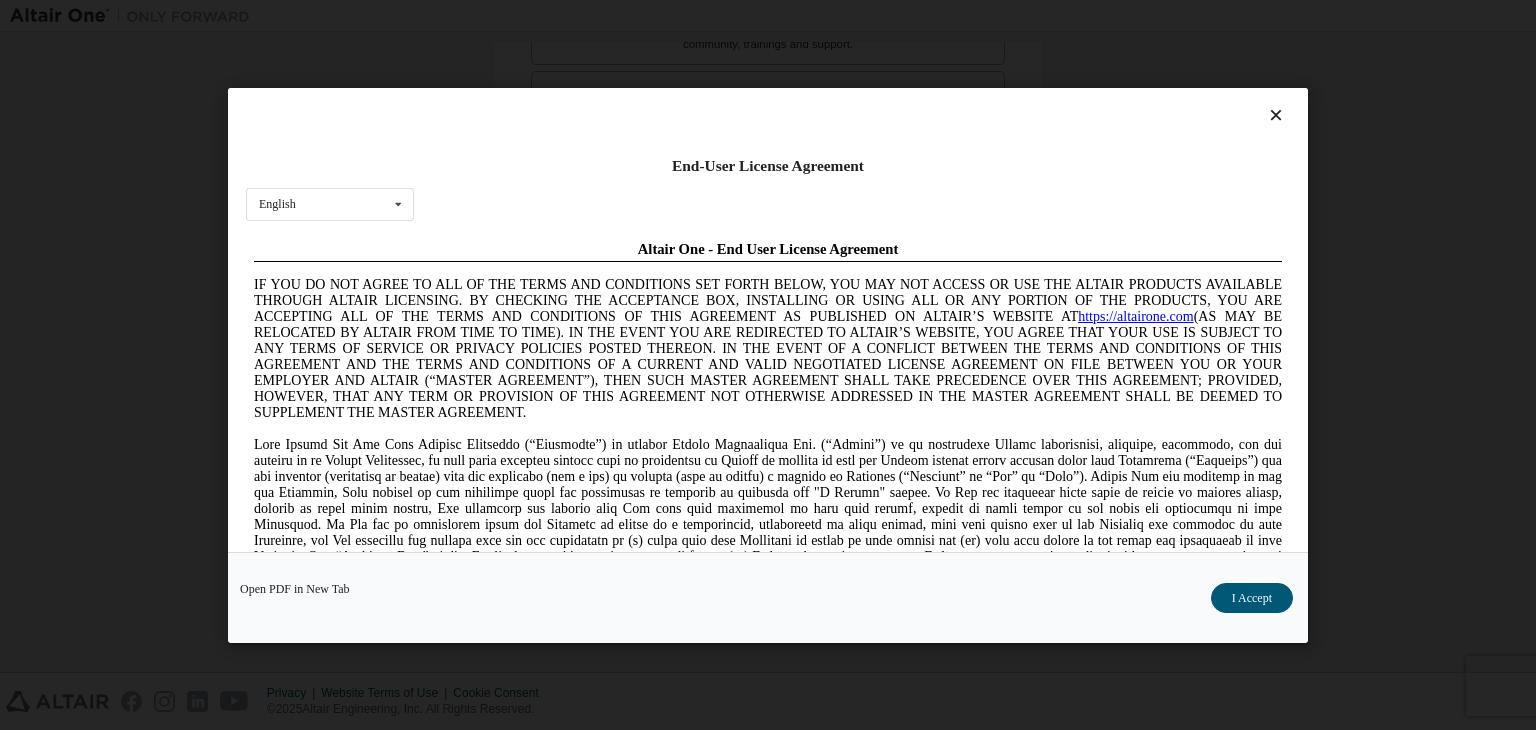 scroll, scrollTop: 0, scrollLeft: 0, axis: both 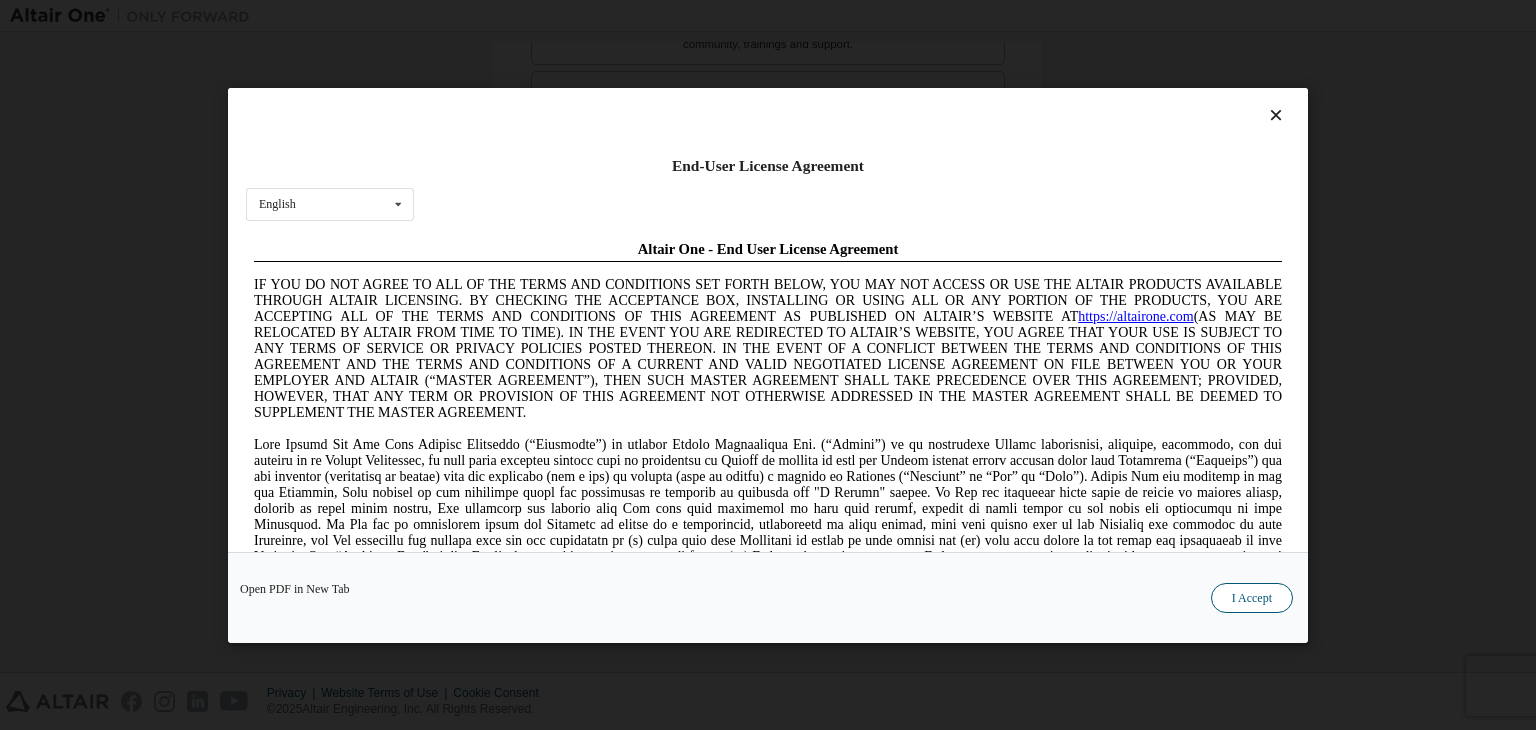 click on "I Accept" at bounding box center (1252, 598) 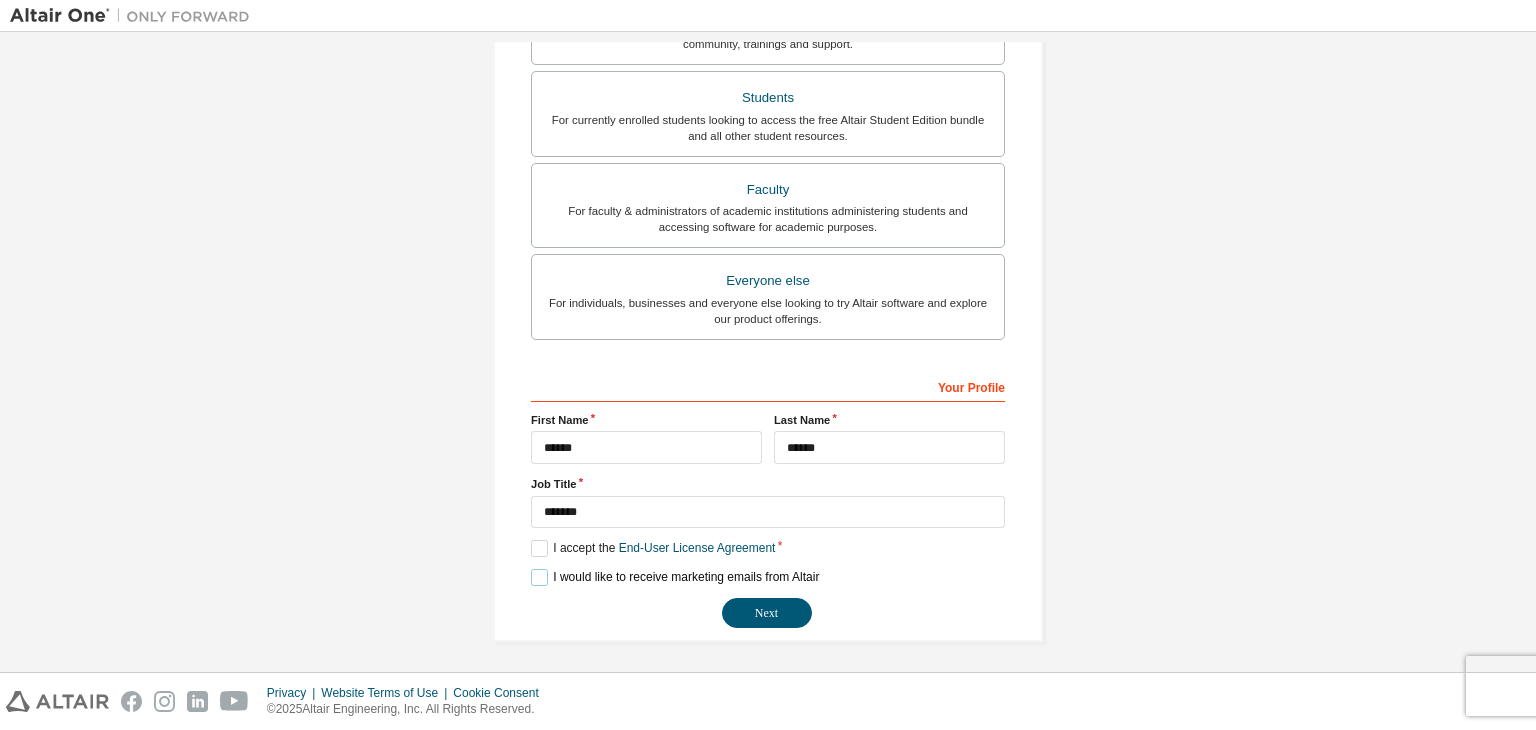 click on "I would like to receive marketing emails from Altair" at bounding box center [675, 577] 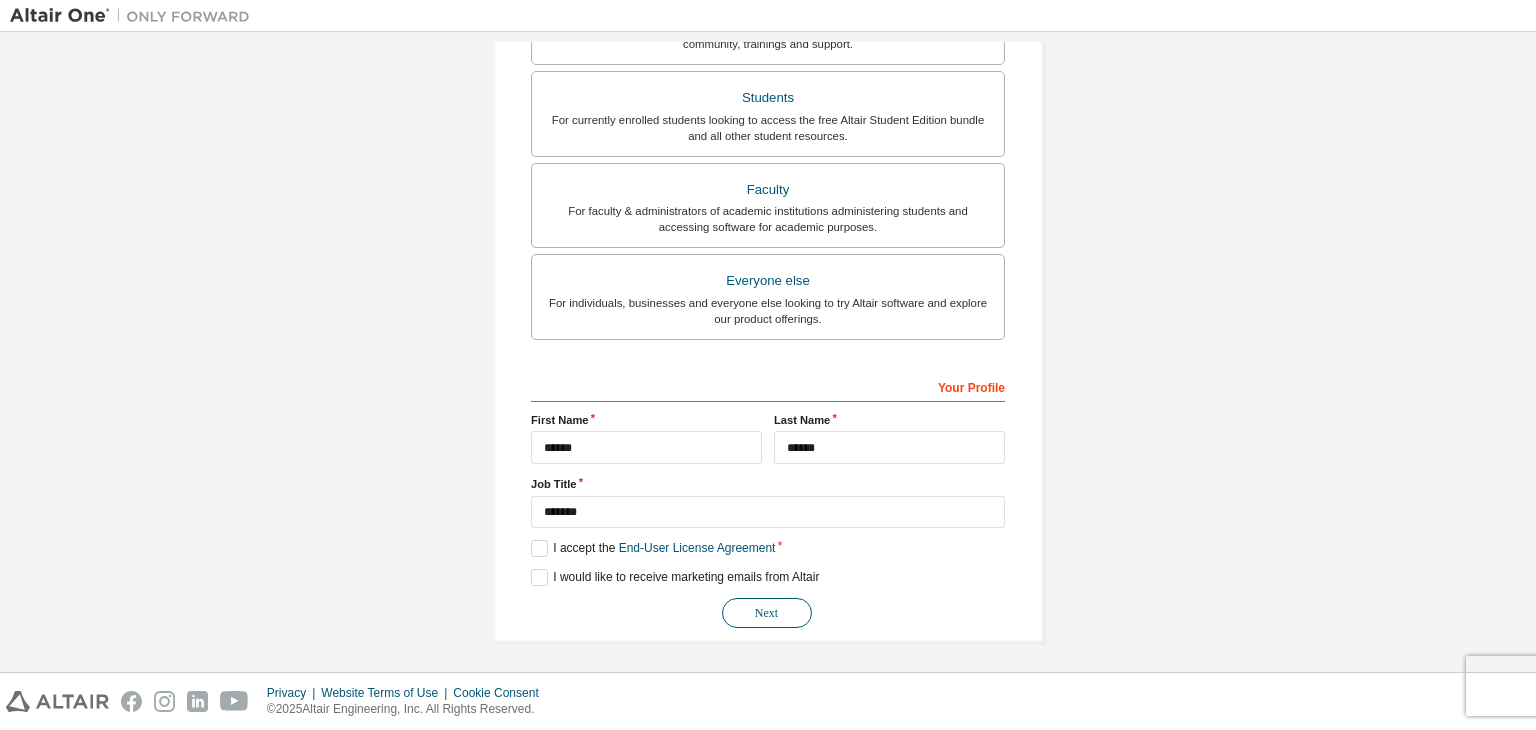 click on "Next" at bounding box center [767, 613] 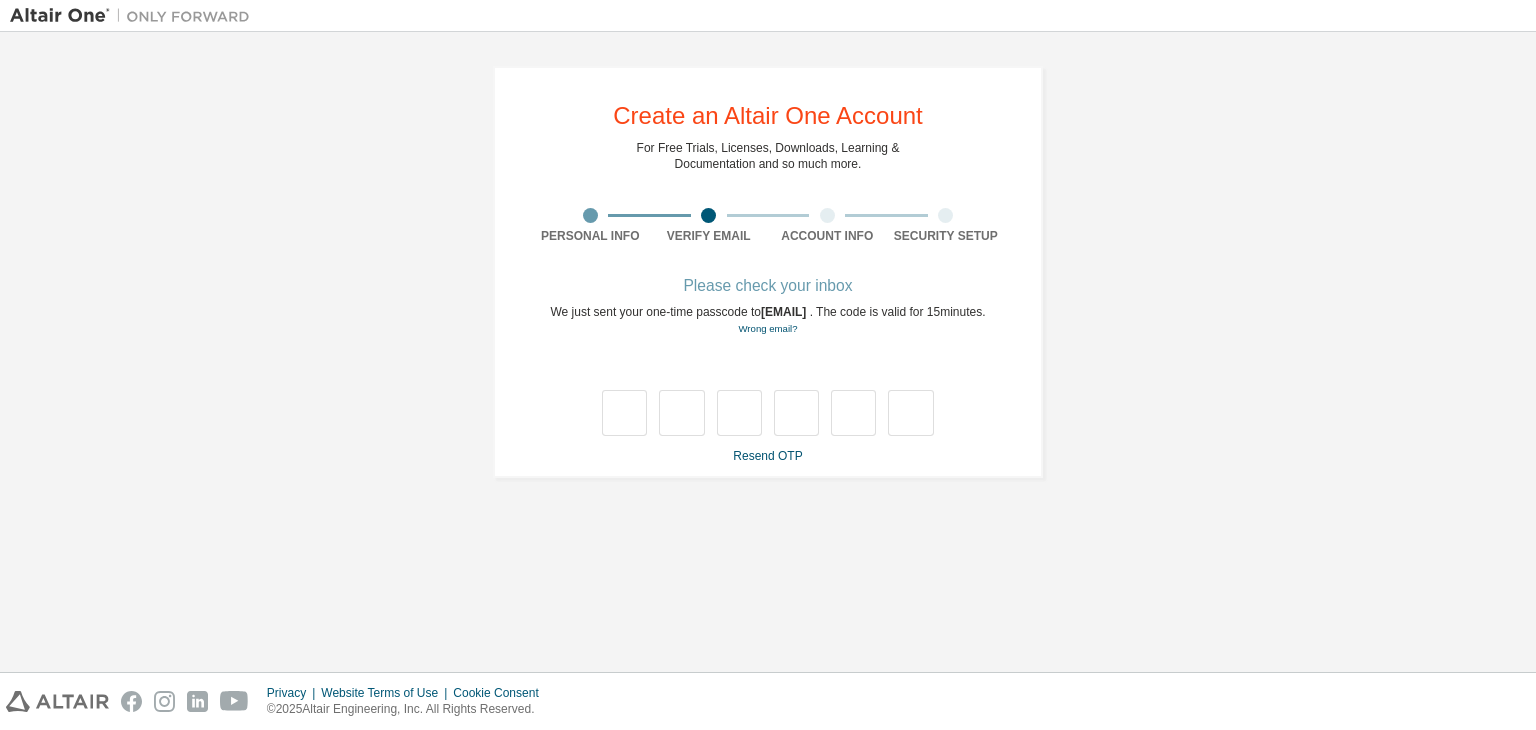 scroll, scrollTop: 0, scrollLeft: 0, axis: both 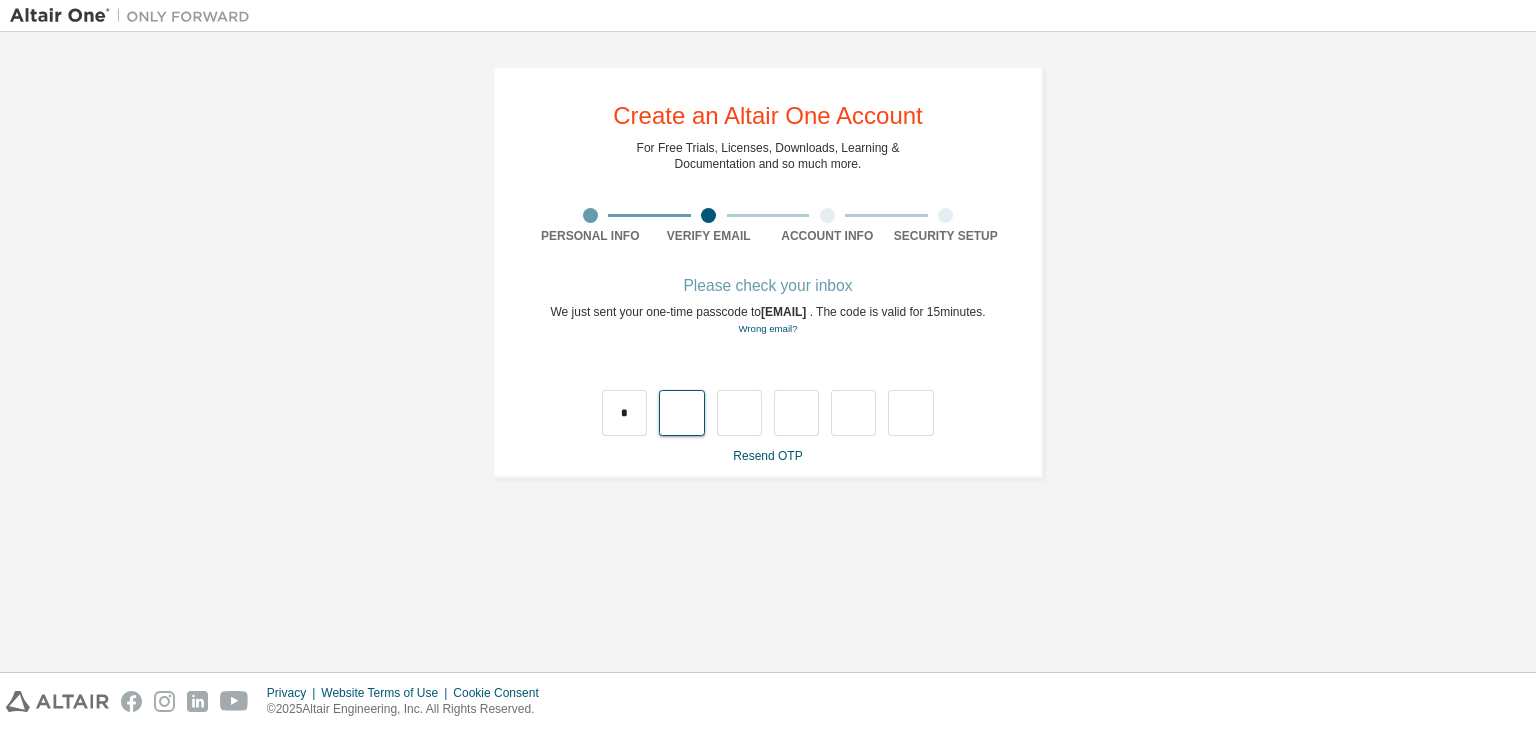 type on "*" 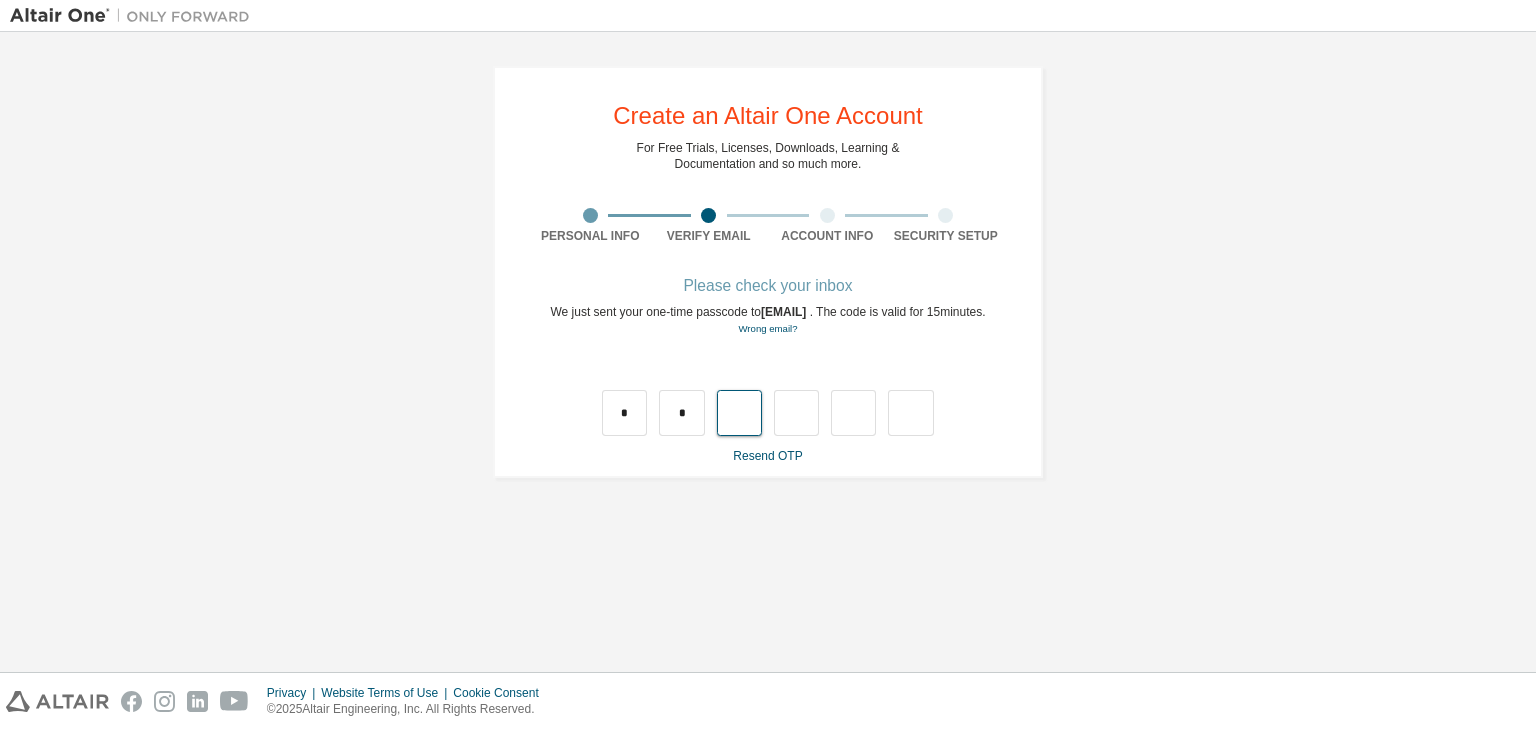 type on "*" 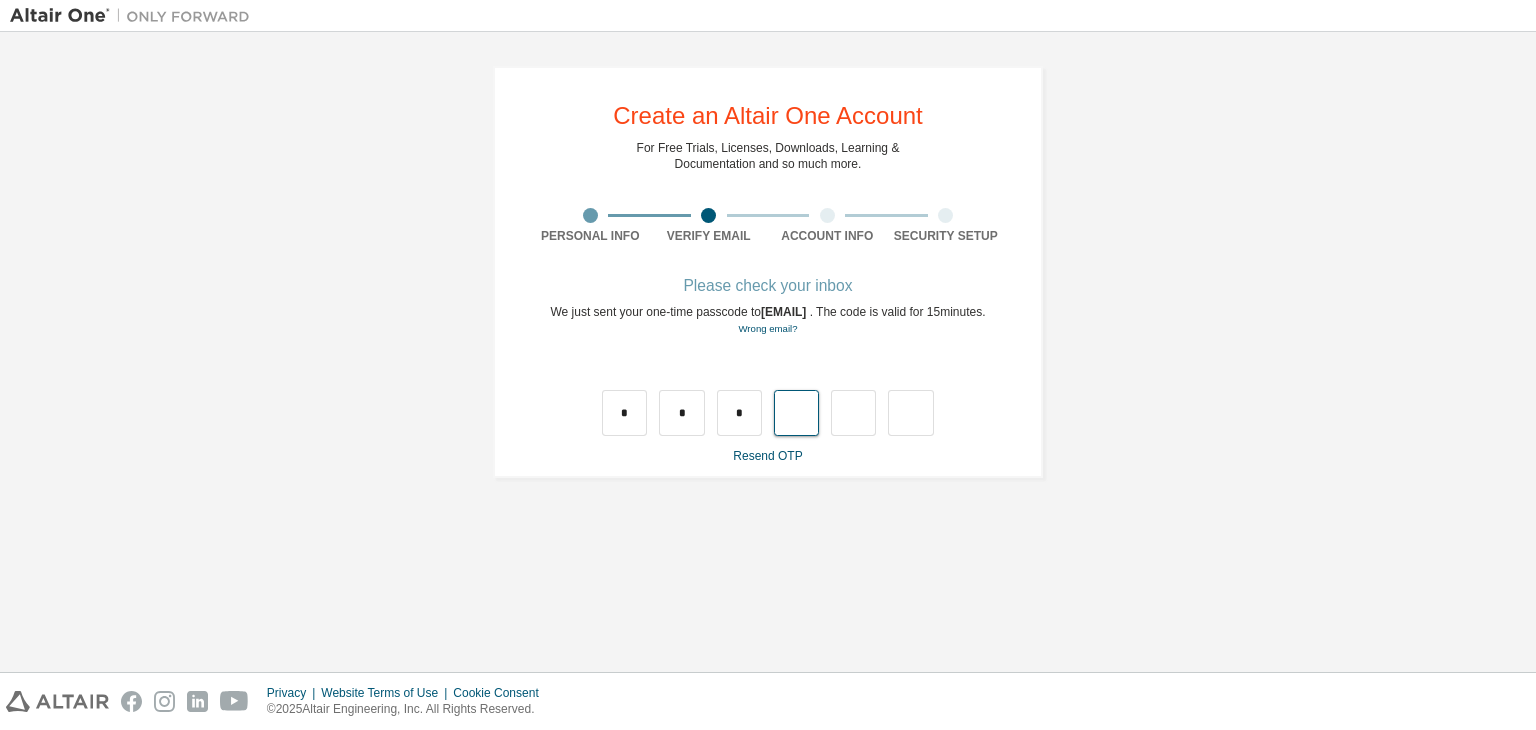 type on "*" 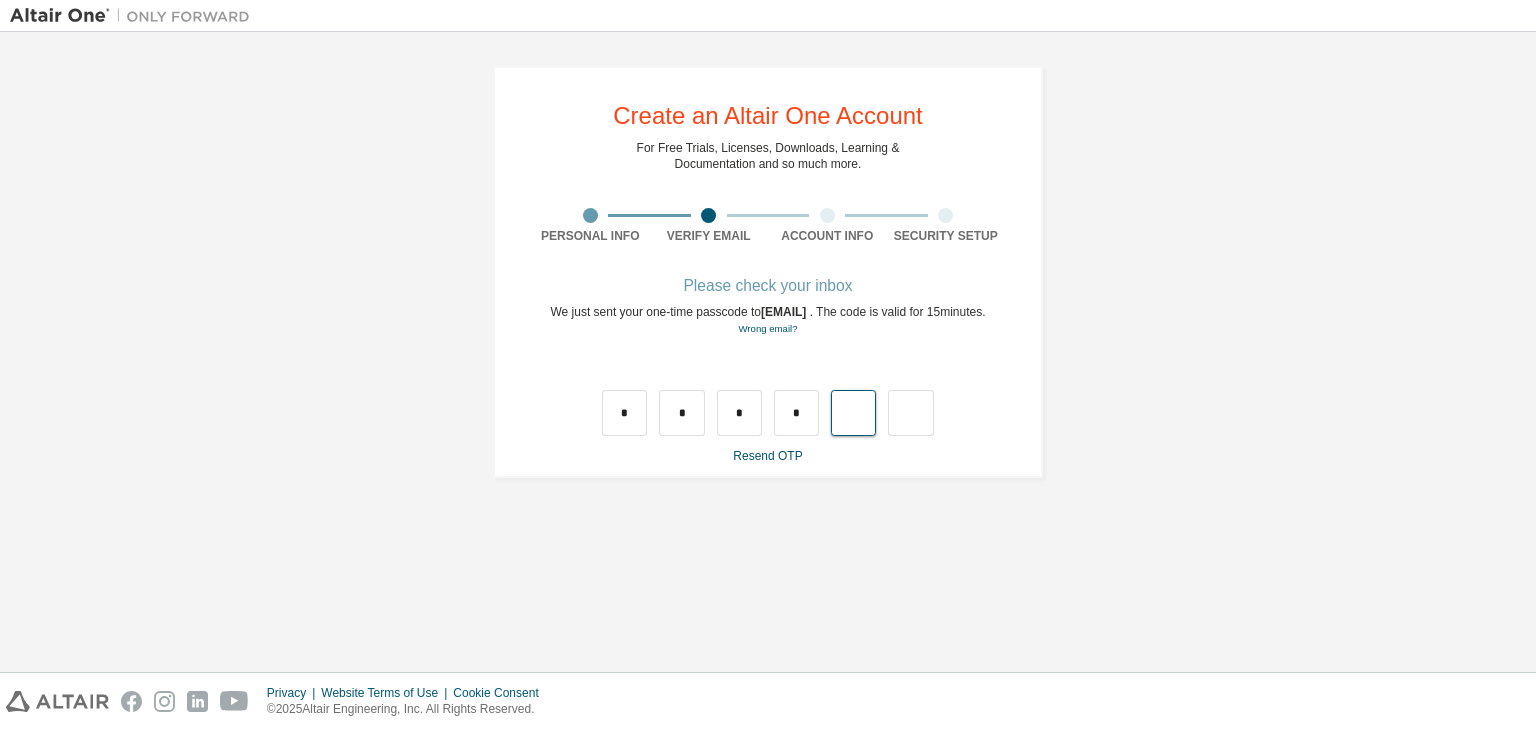 type on "*" 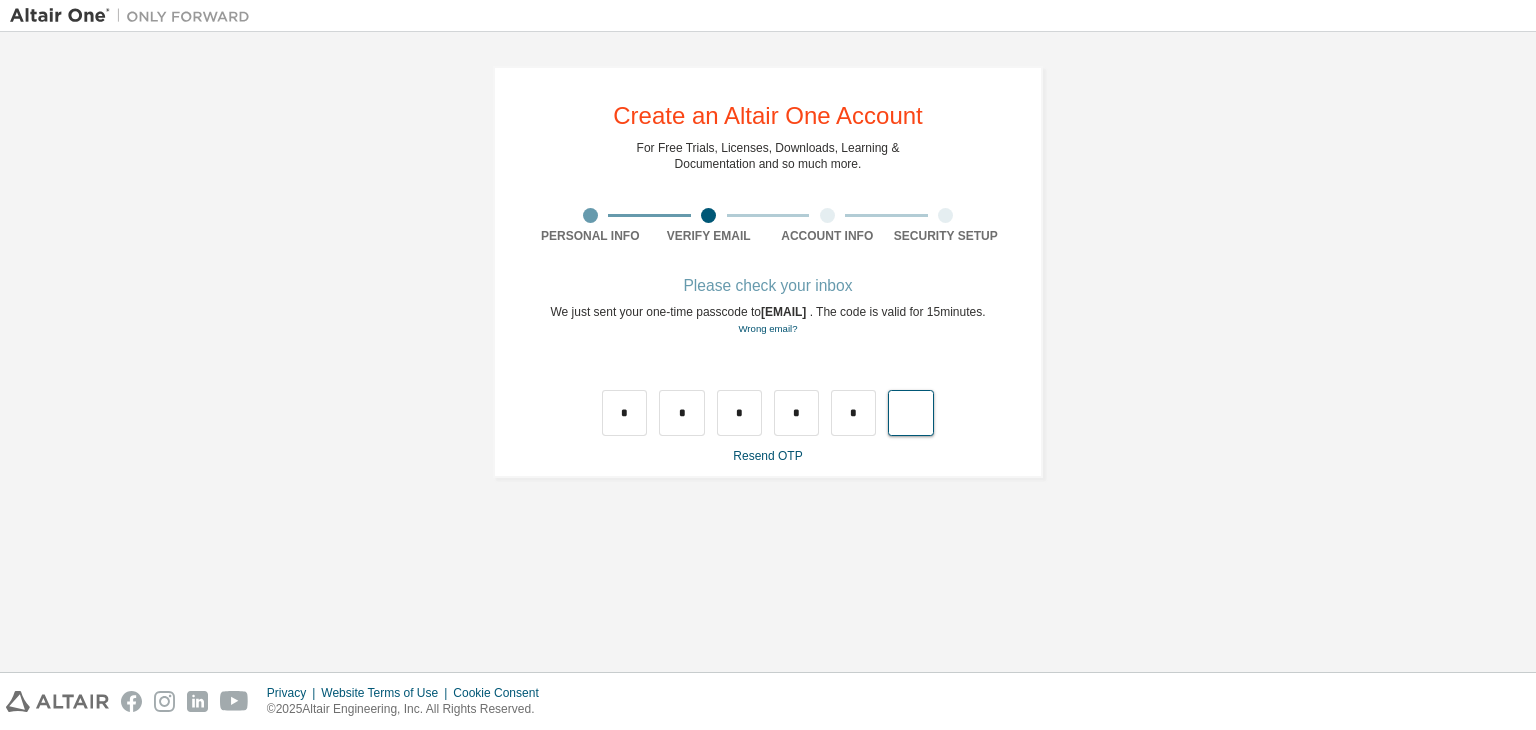 type on "*" 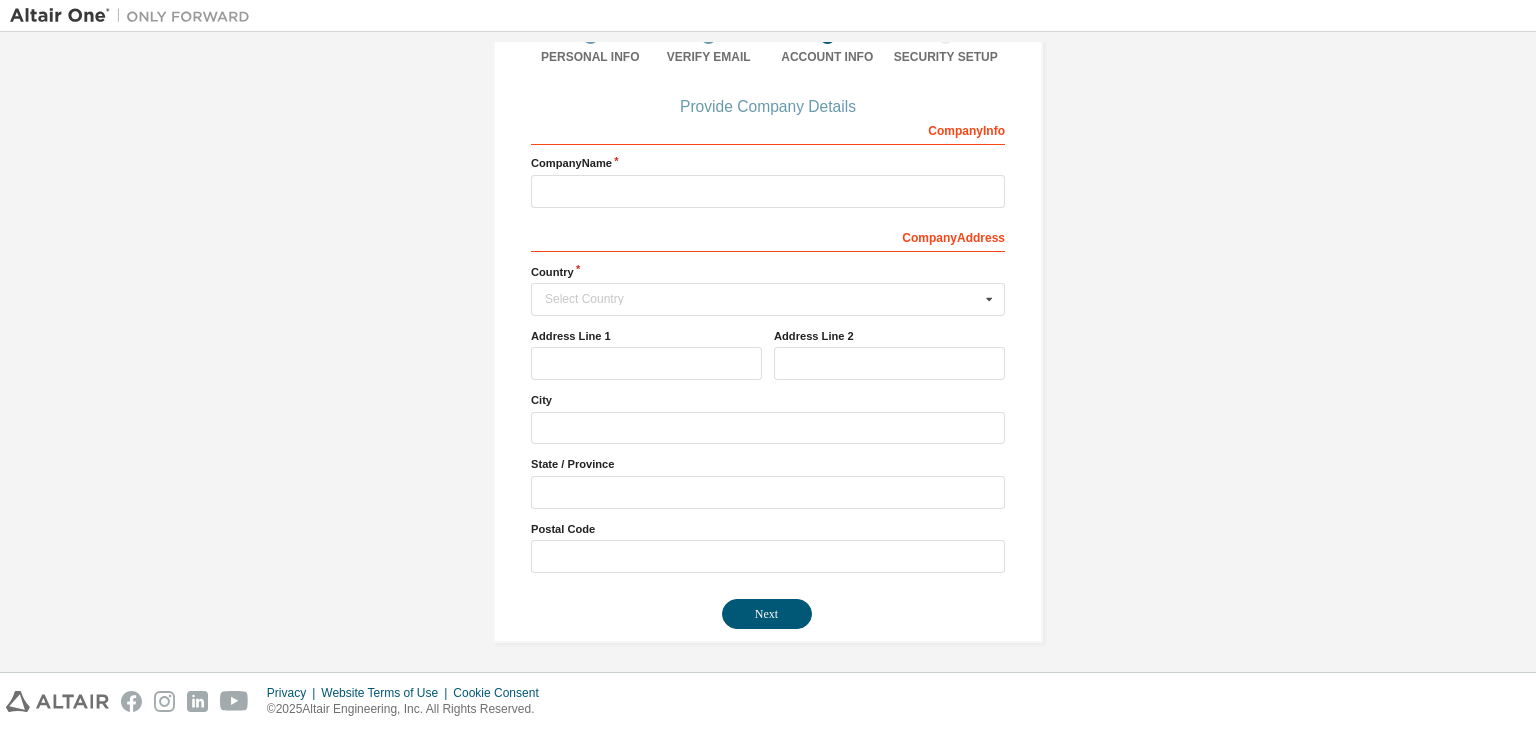 scroll, scrollTop: 180, scrollLeft: 0, axis: vertical 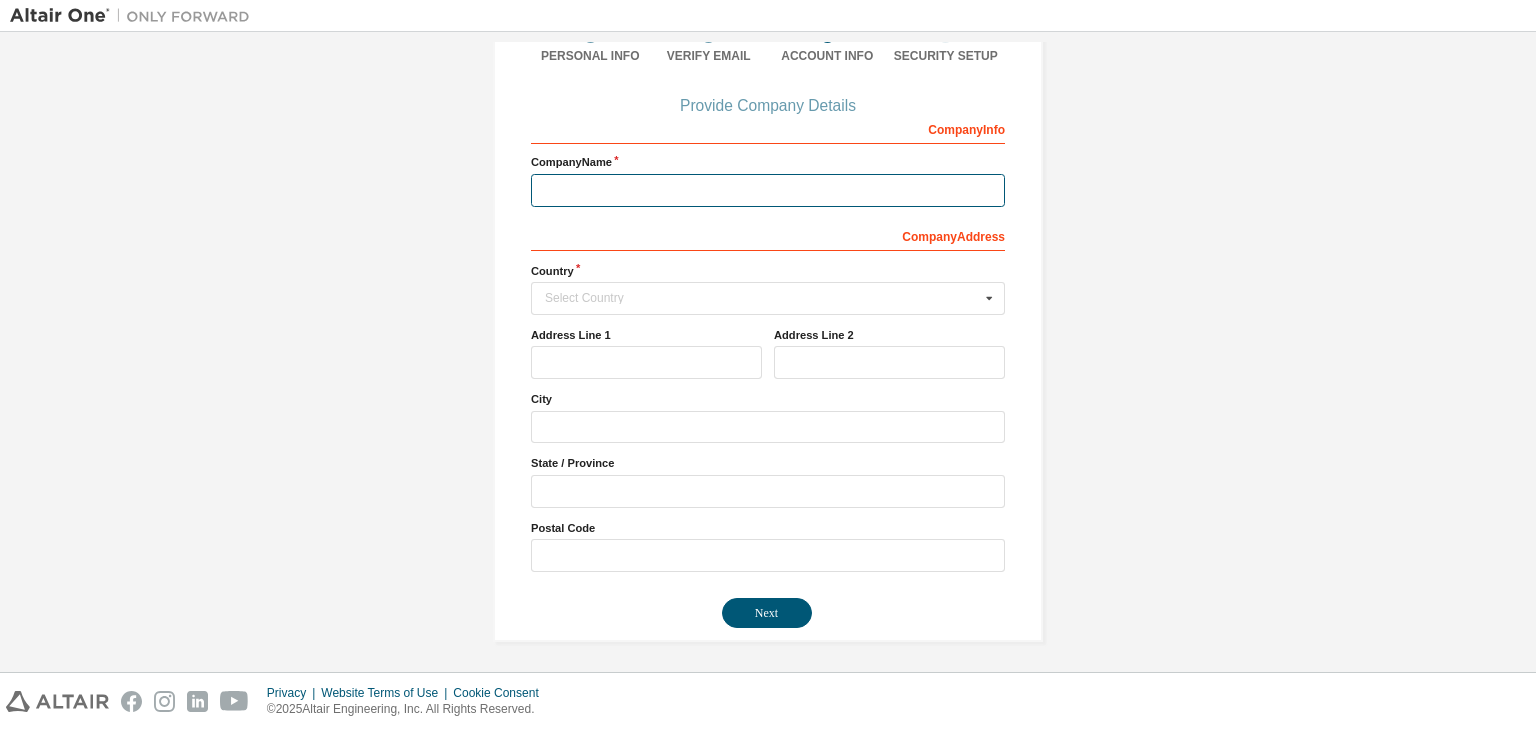 click at bounding box center [768, 190] 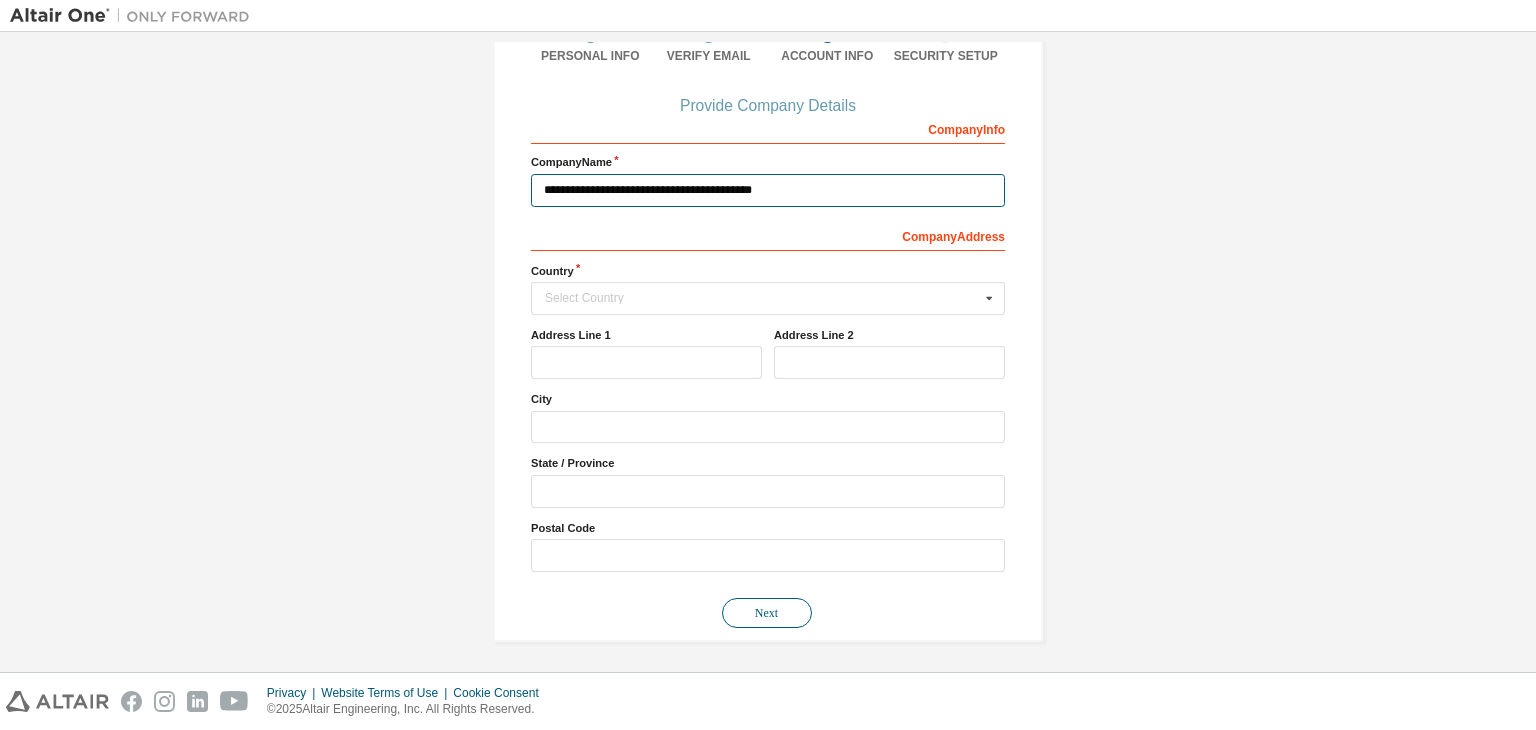 type on "**********" 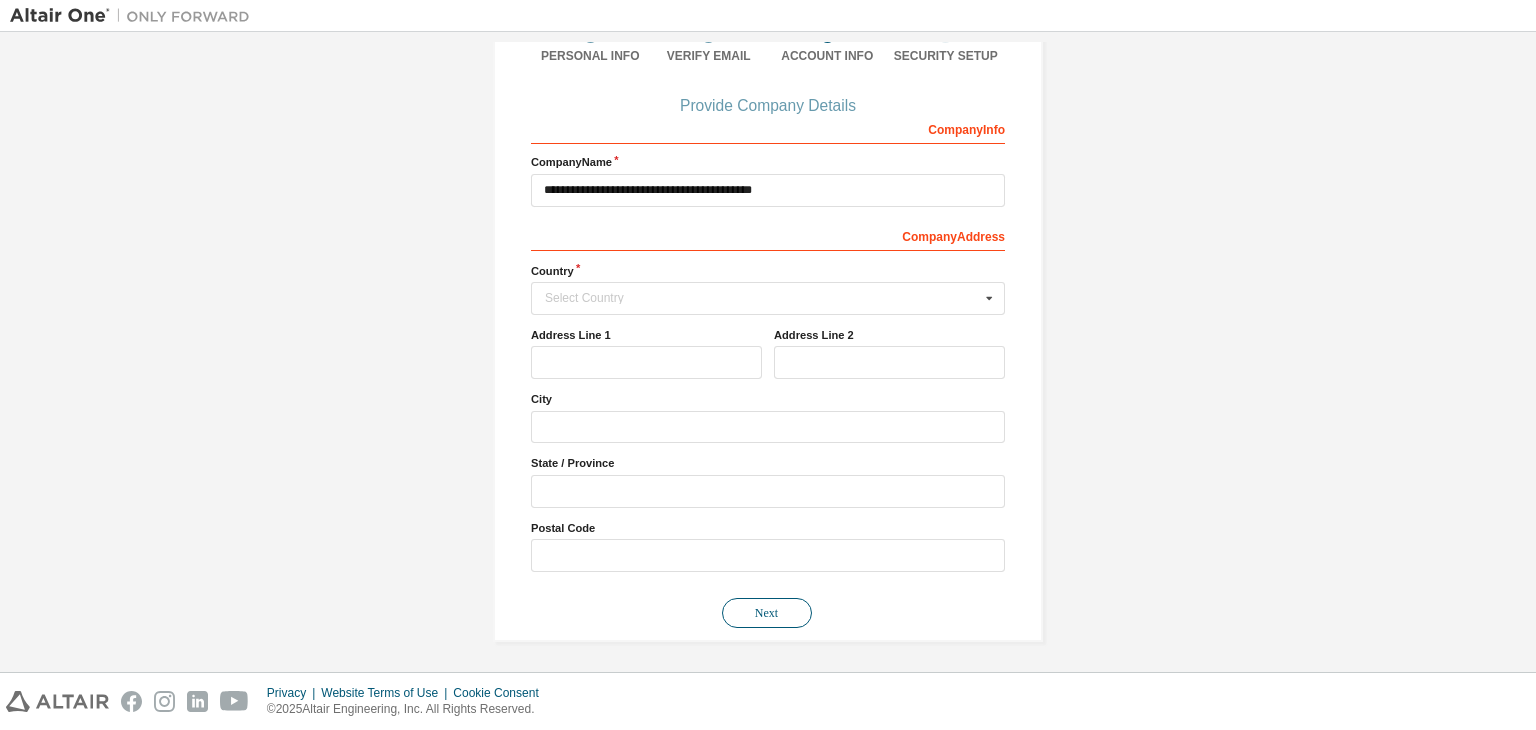 click on "Next" at bounding box center [767, 613] 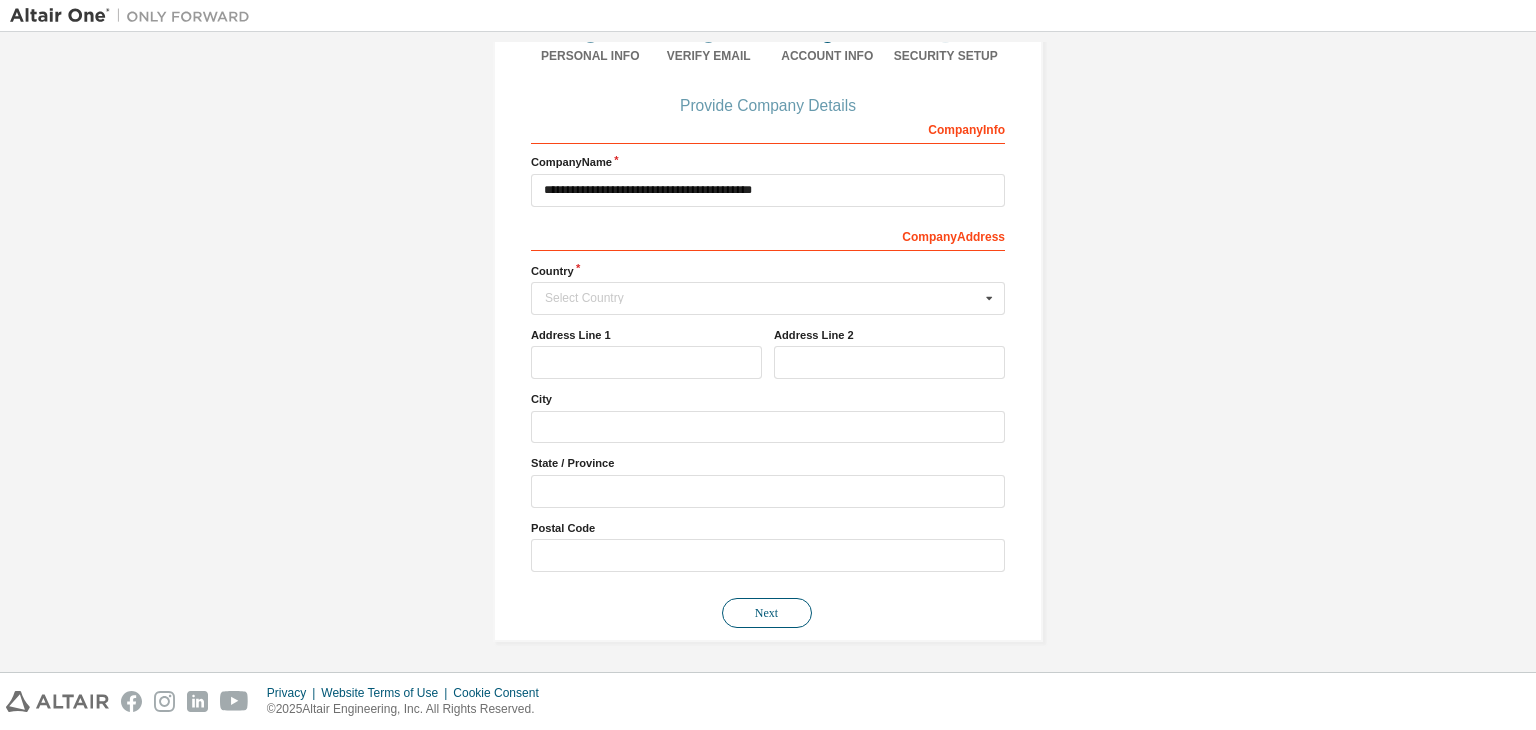 click on "Next" at bounding box center [767, 613] 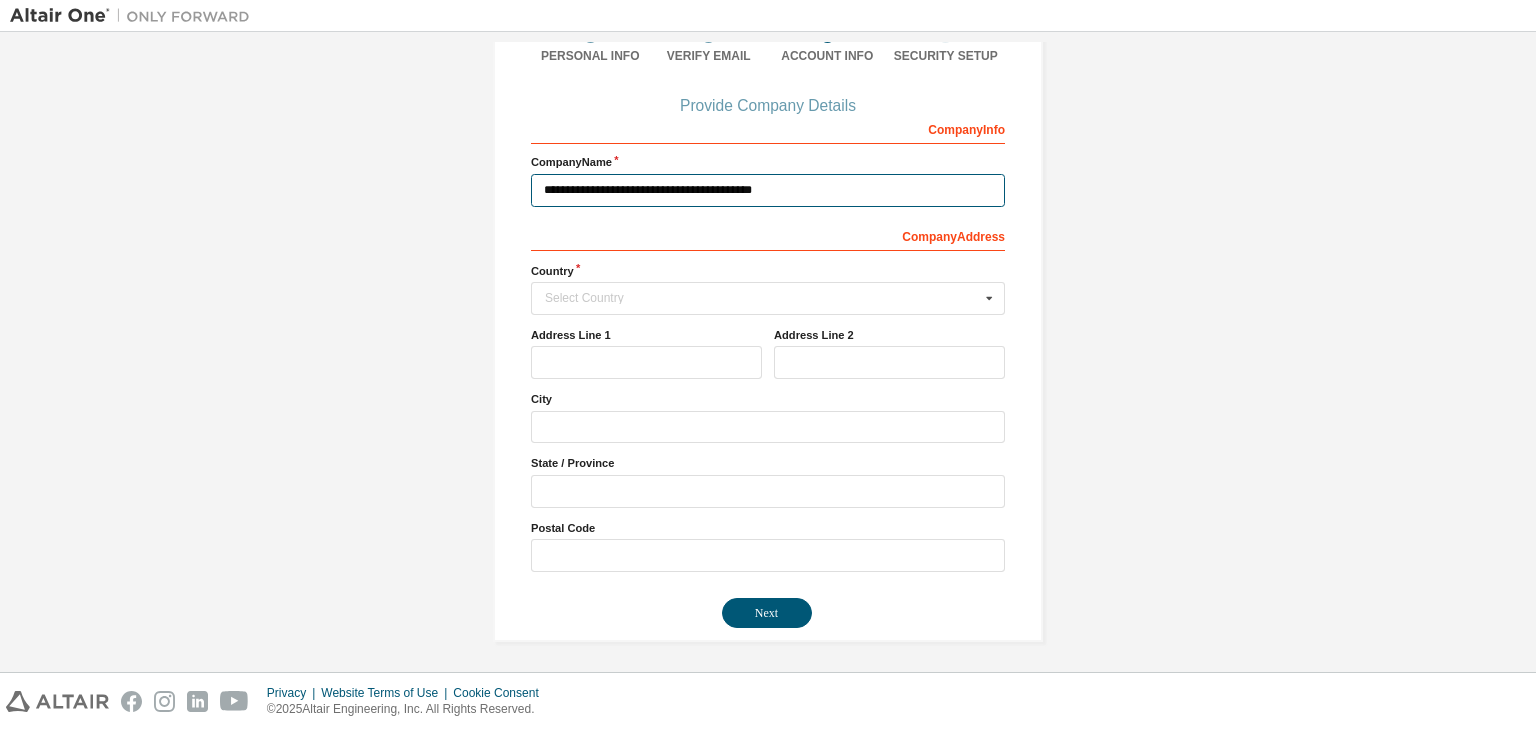 click on "**********" at bounding box center (768, 190) 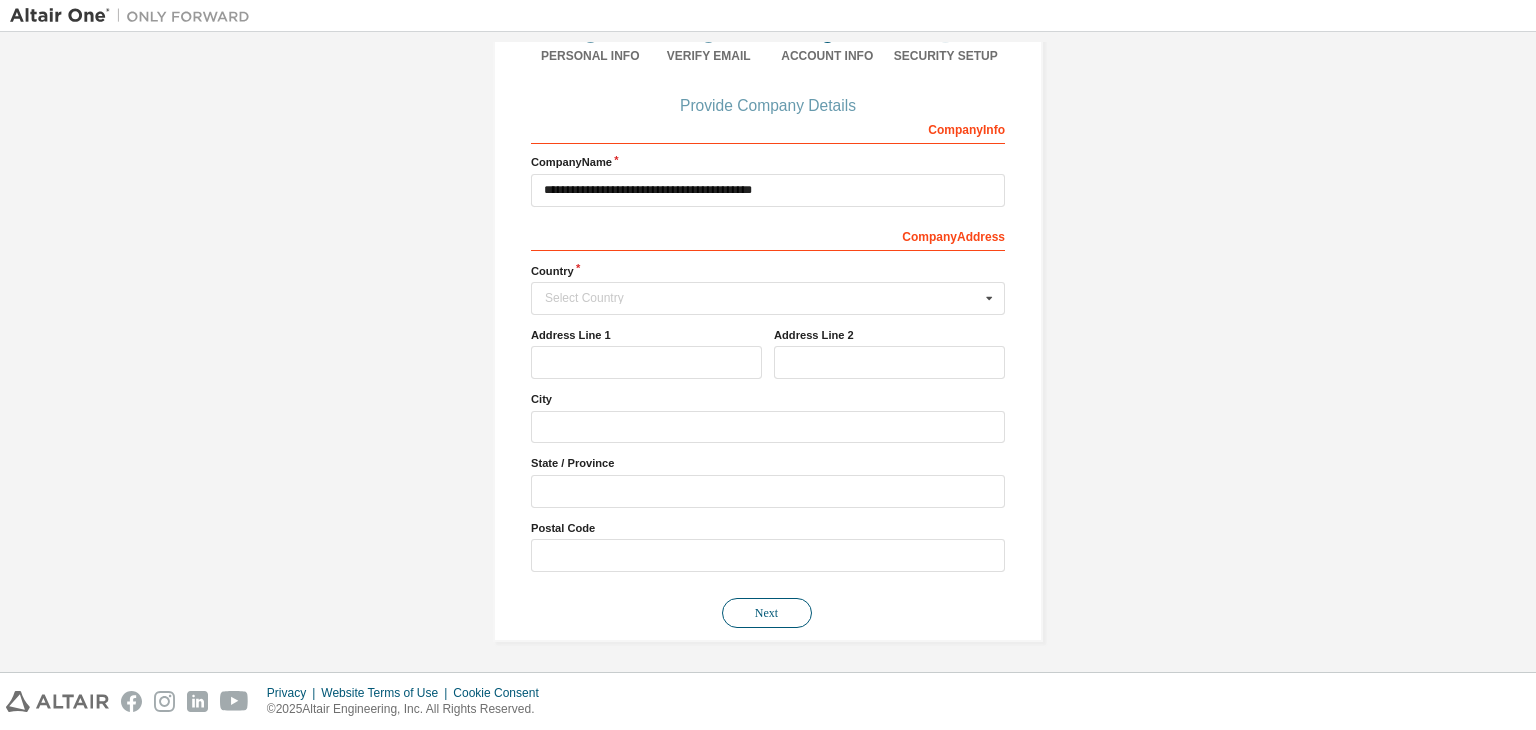 click on "Next" at bounding box center [767, 613] 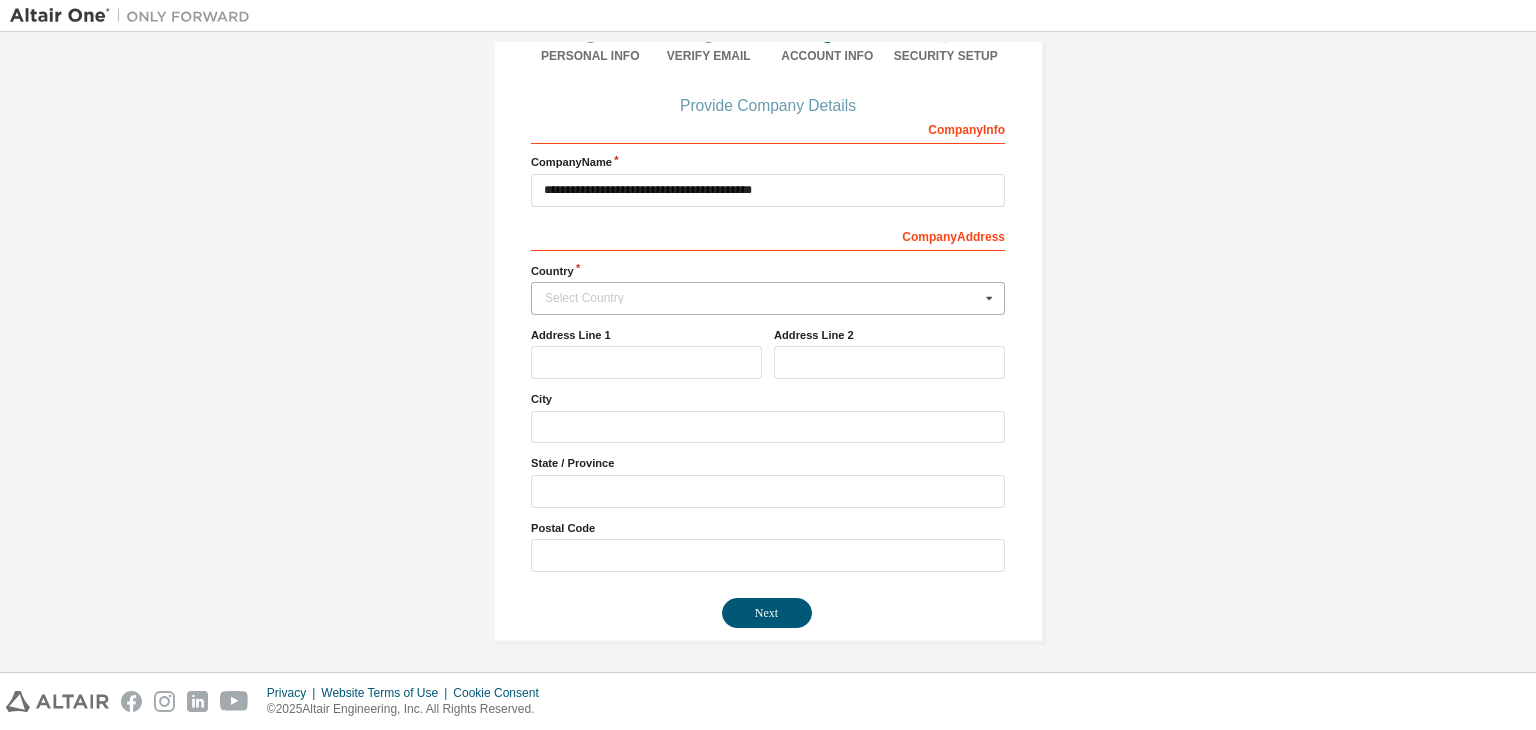 click on "Select Country" at bounding box center (762, 298) 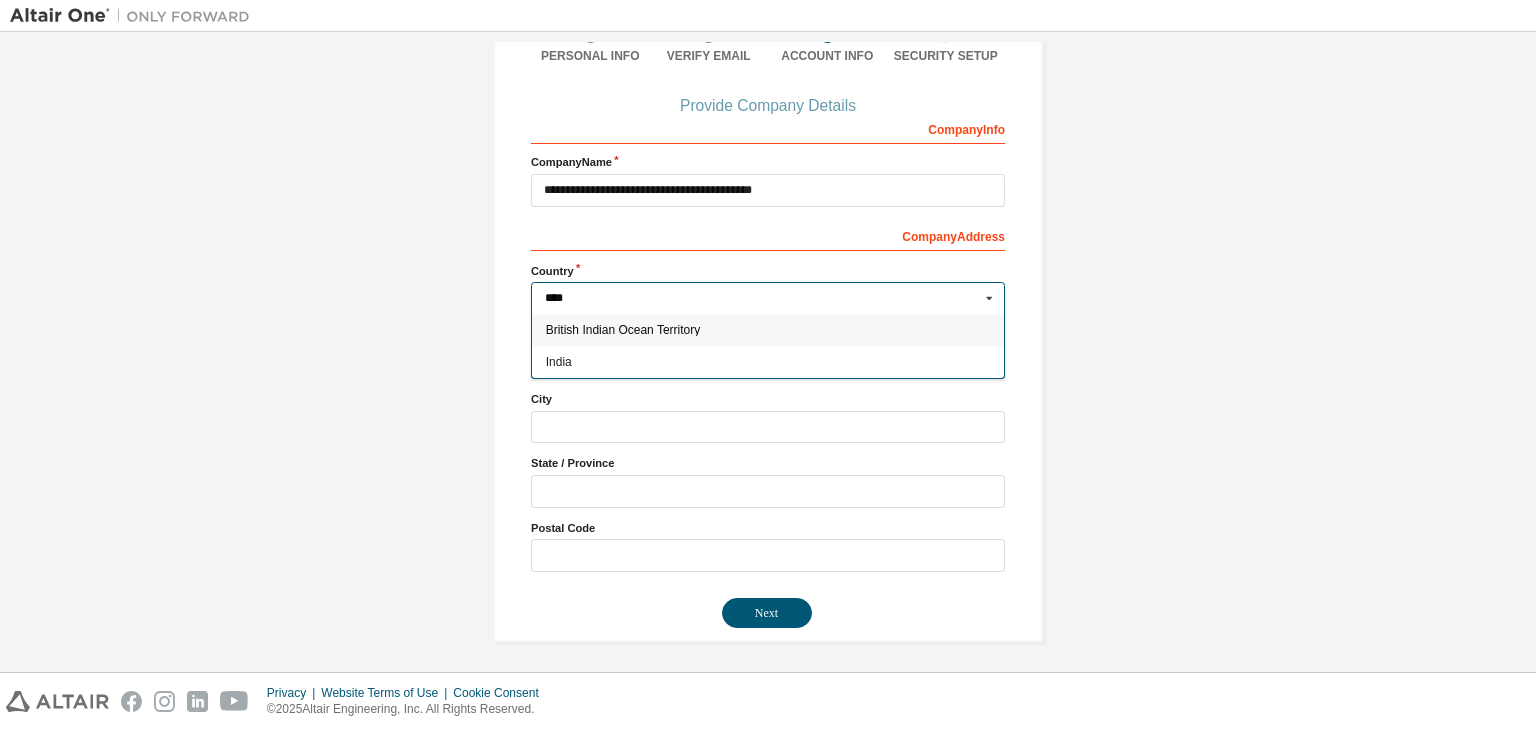 type on "*****" 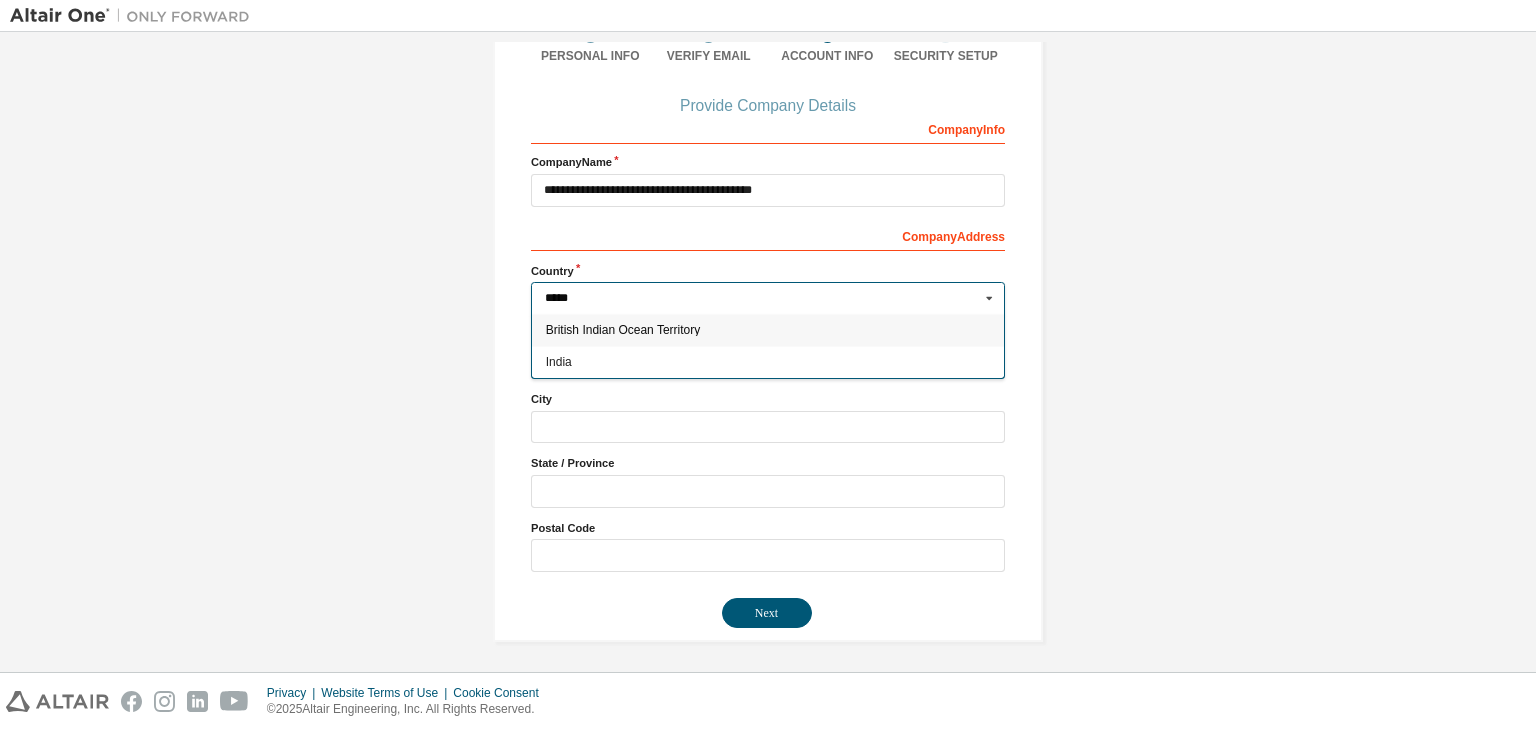 type on "***" 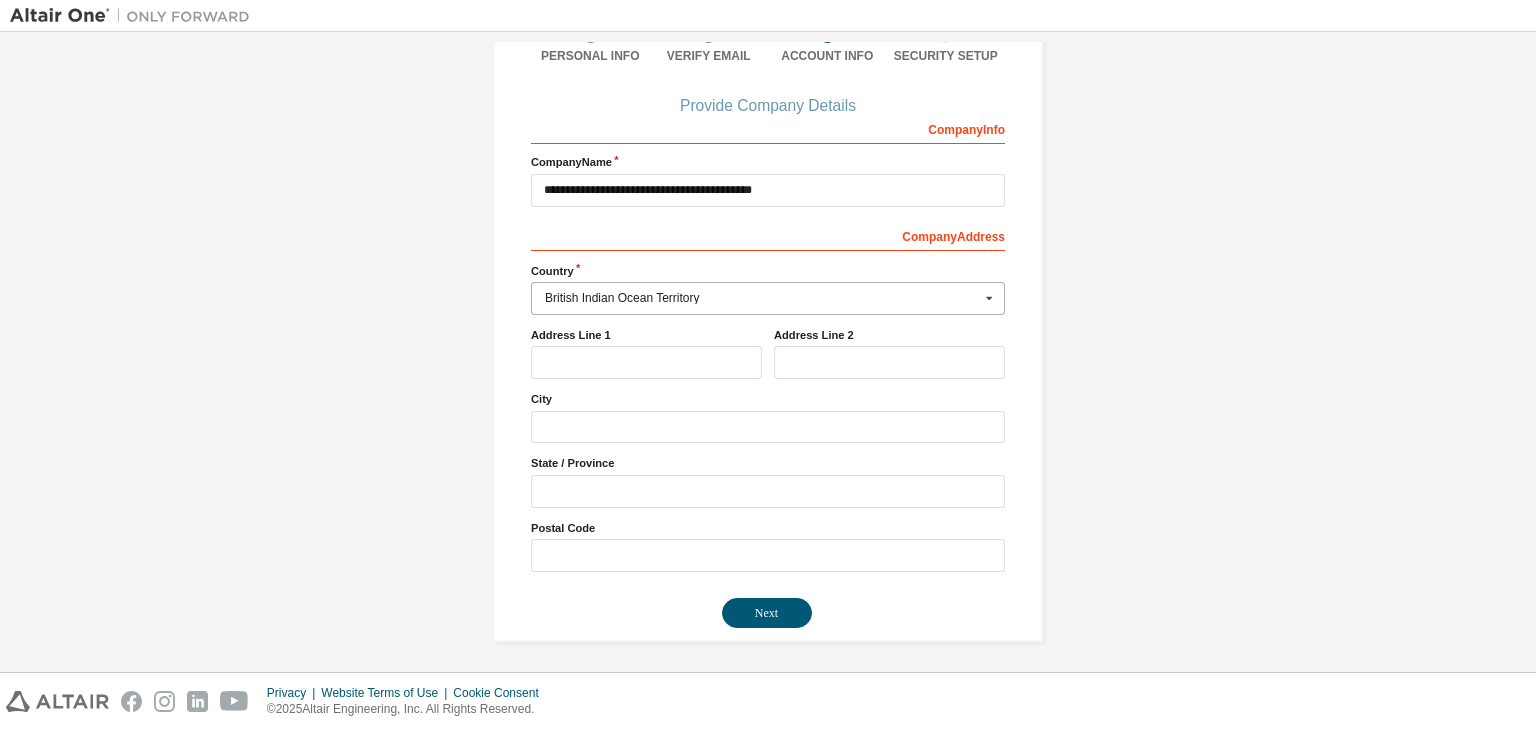 click at bounding box center (989, 298) 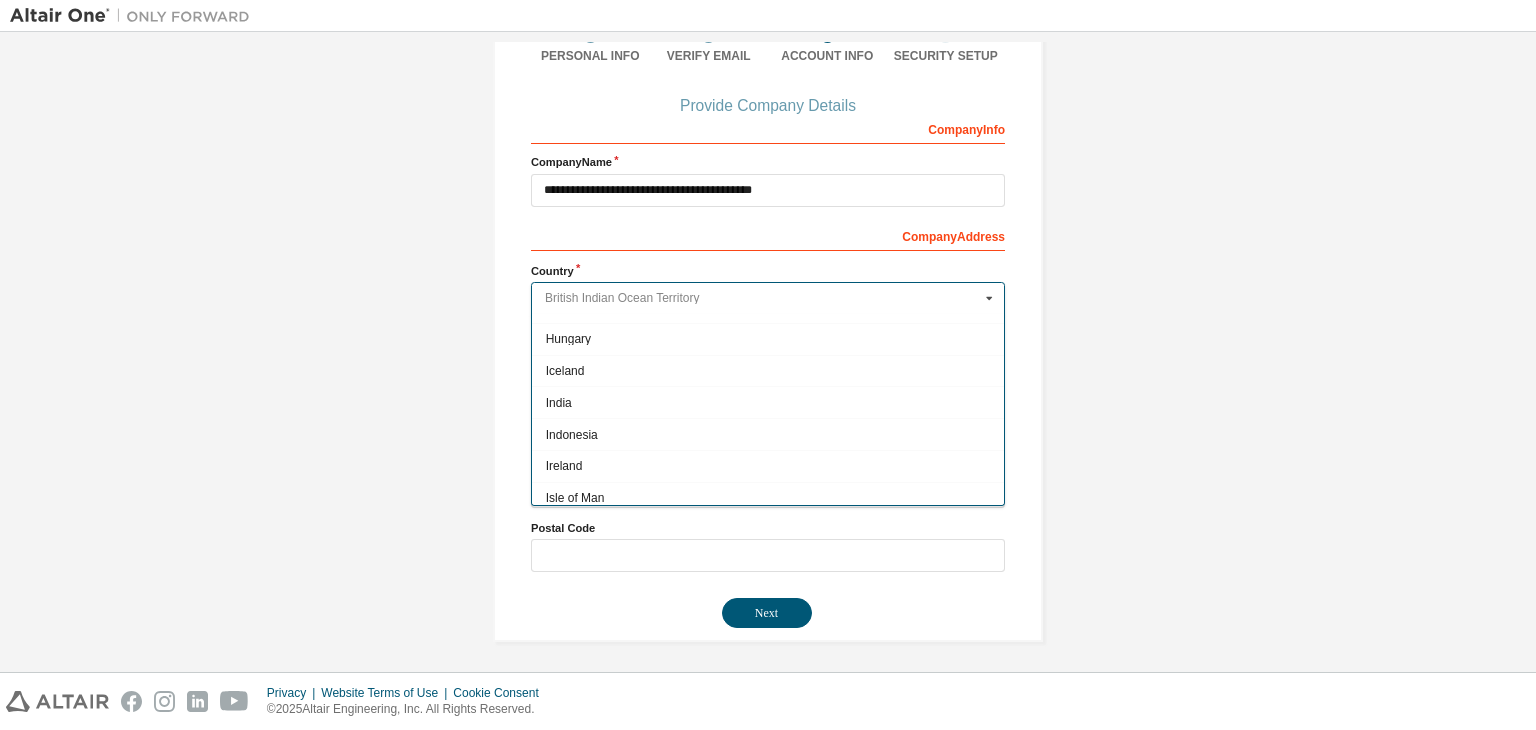 scroll, scrollTop: 3172, scrollLeft: 0, axis: vertical 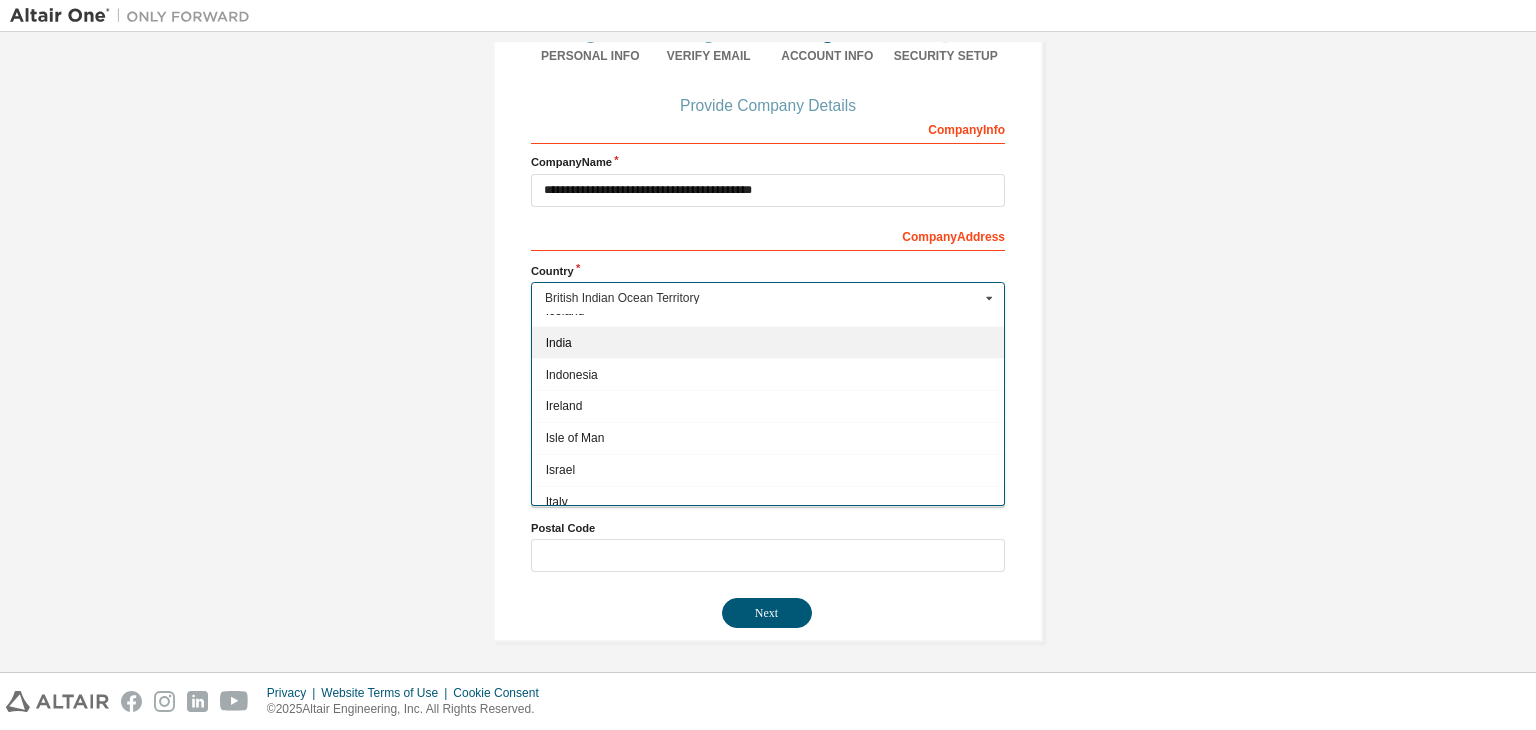 click on "India" at bounding box center [768, 342] 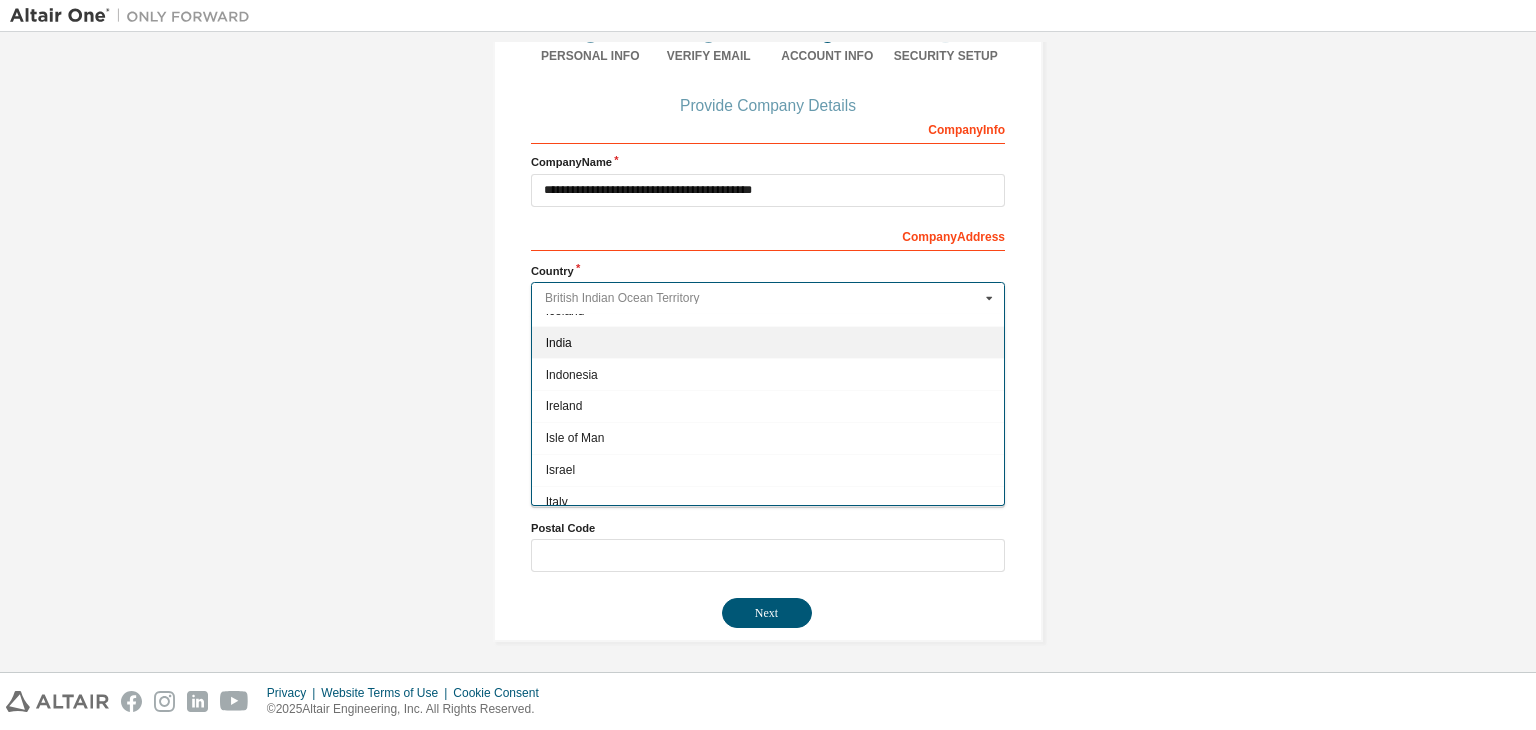 type on "***" 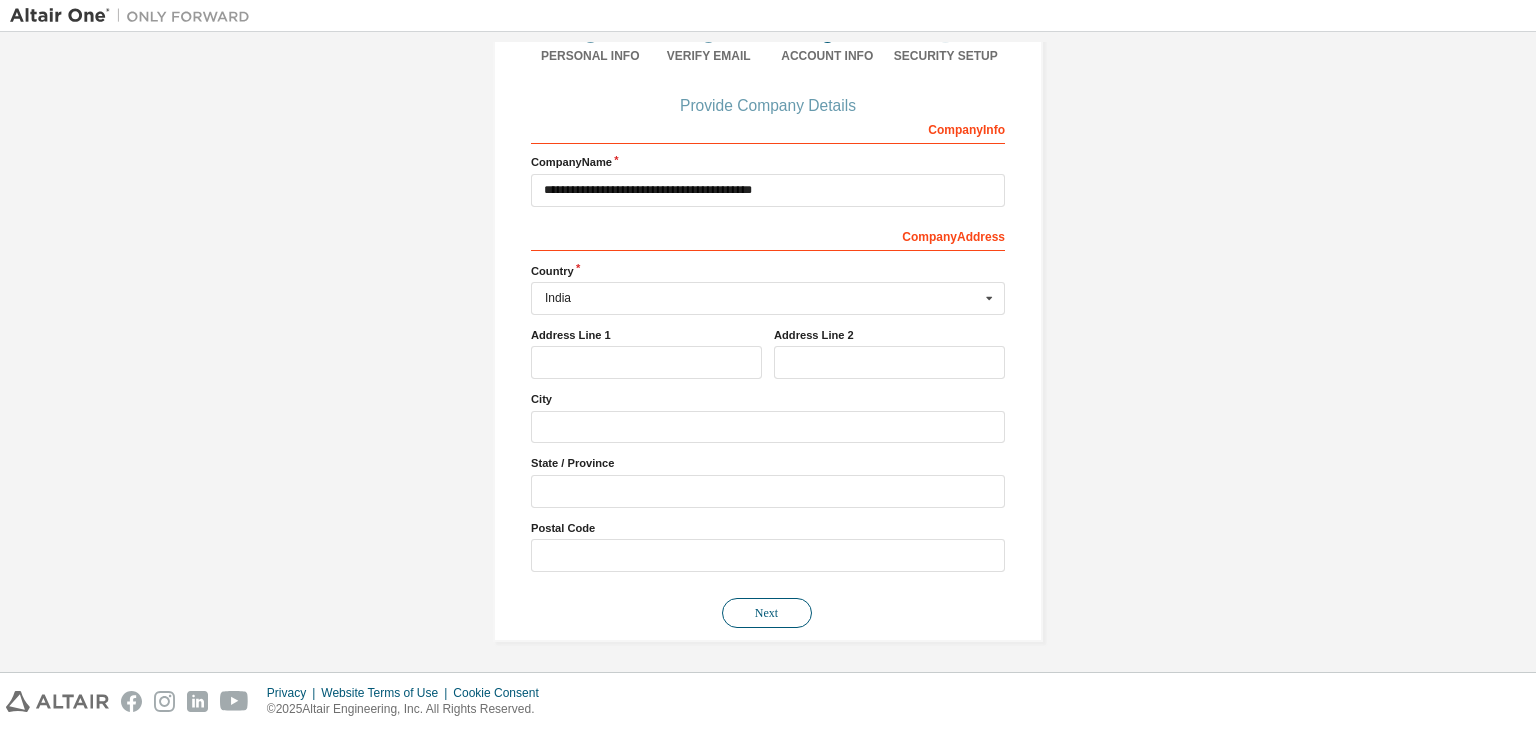 click on "Next" at bounding box center [767, 613] 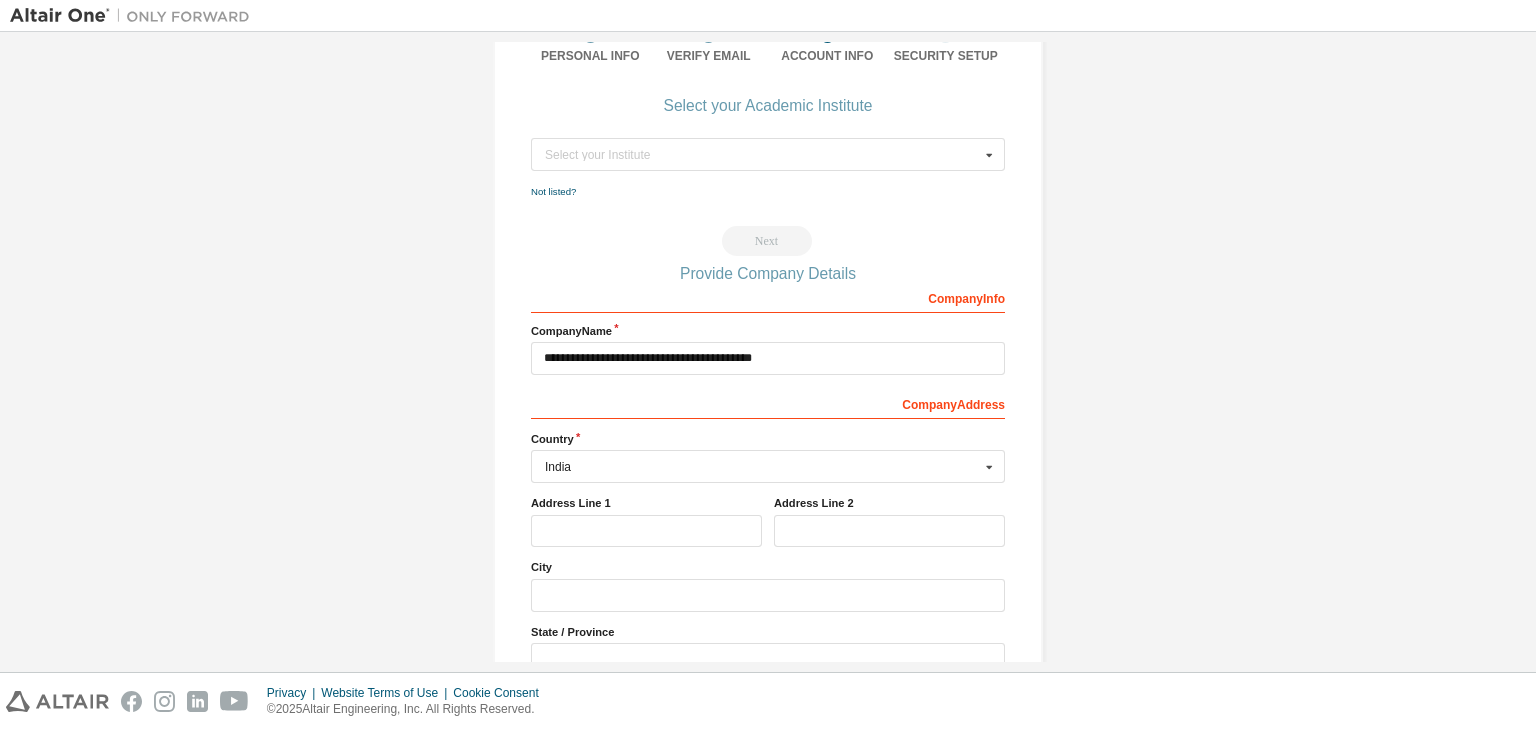 scroll, scrollTop: 0, scrollLeft: 0, axis: both 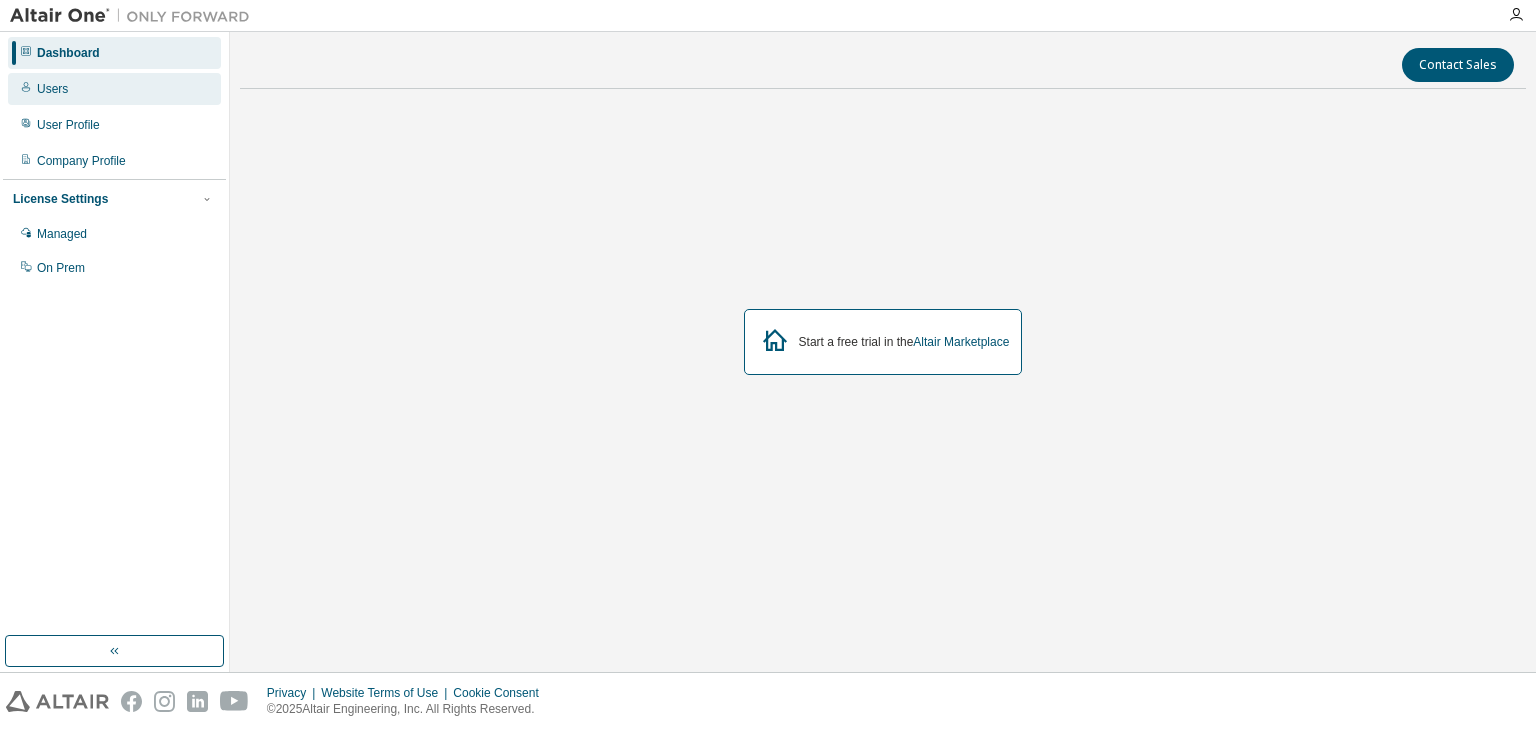click on "Users" at bounding box center (114, 89) 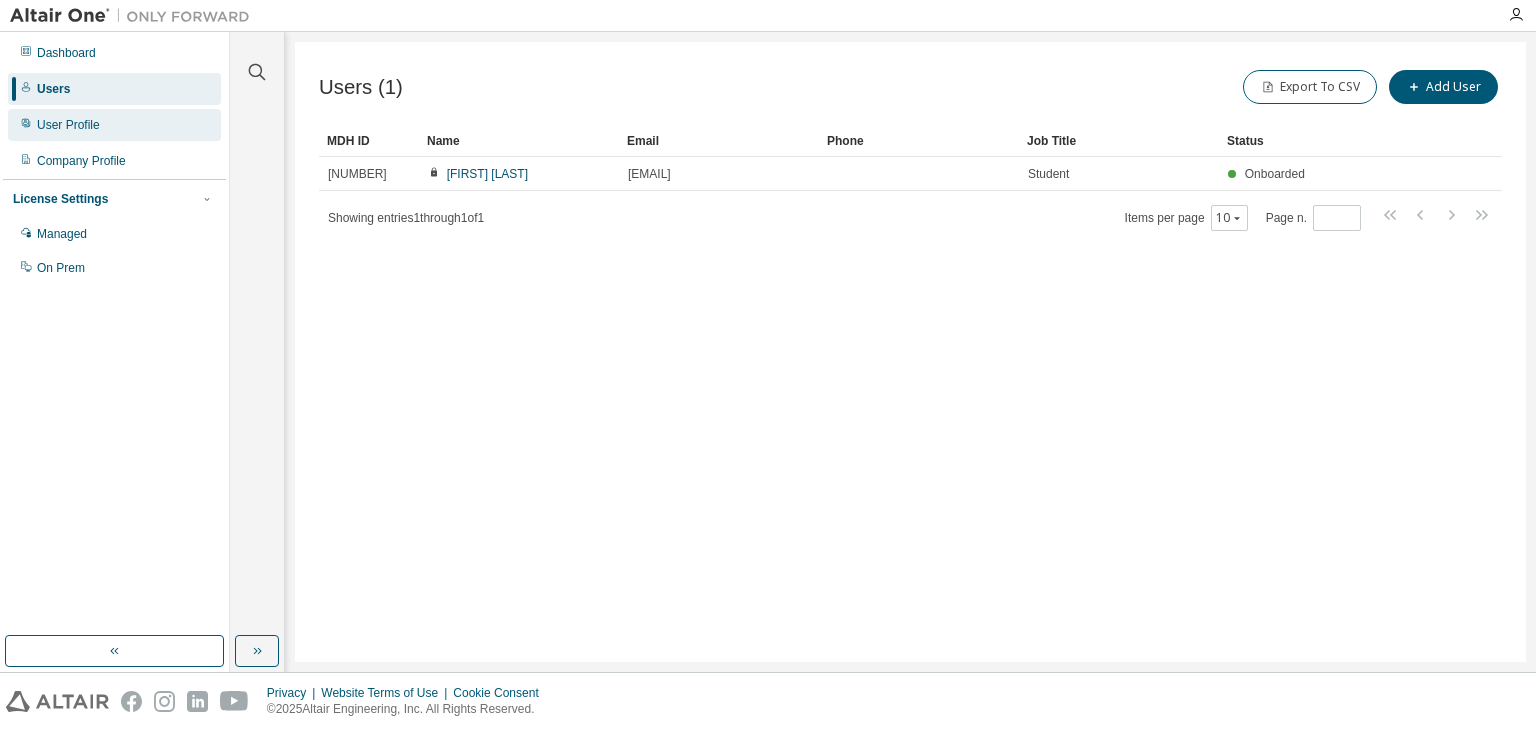 click on "User Profile" at bounding box center (114, 125) 